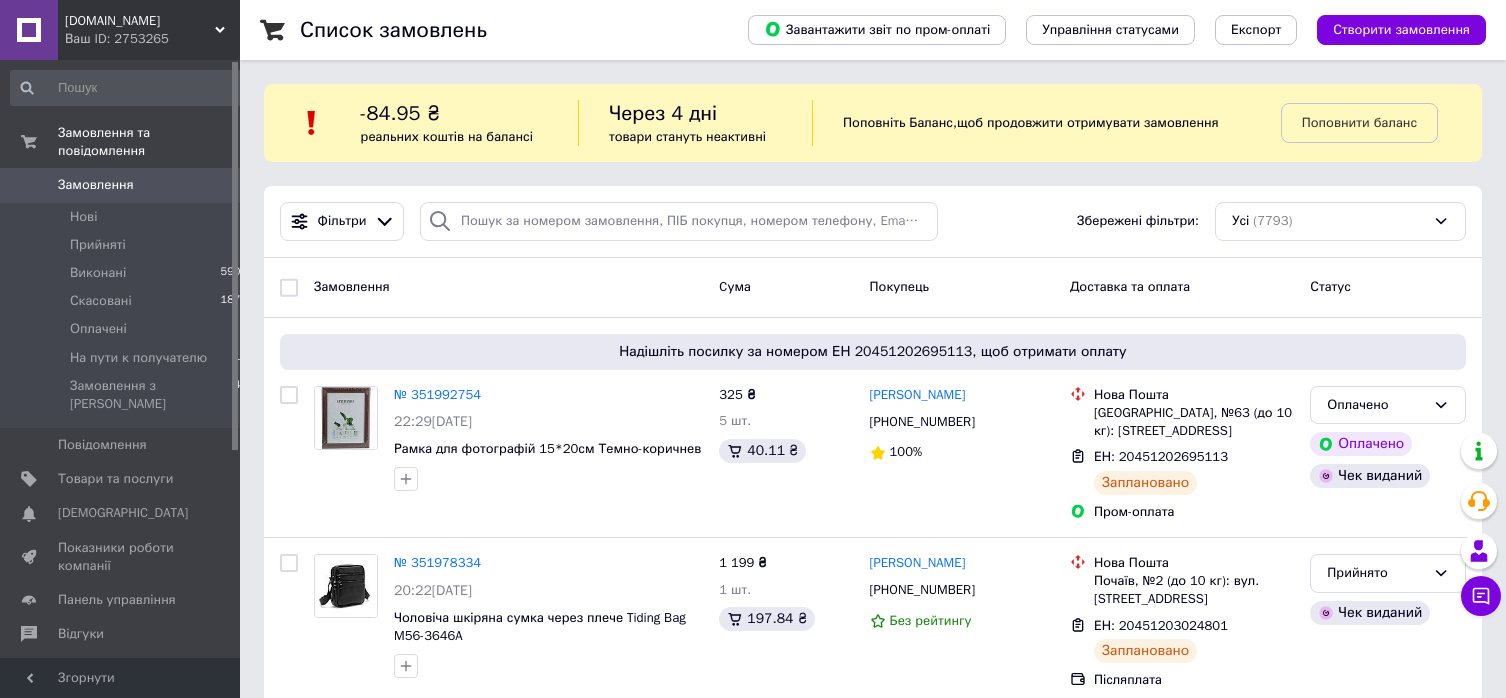 click at bounding box center [212, 479] 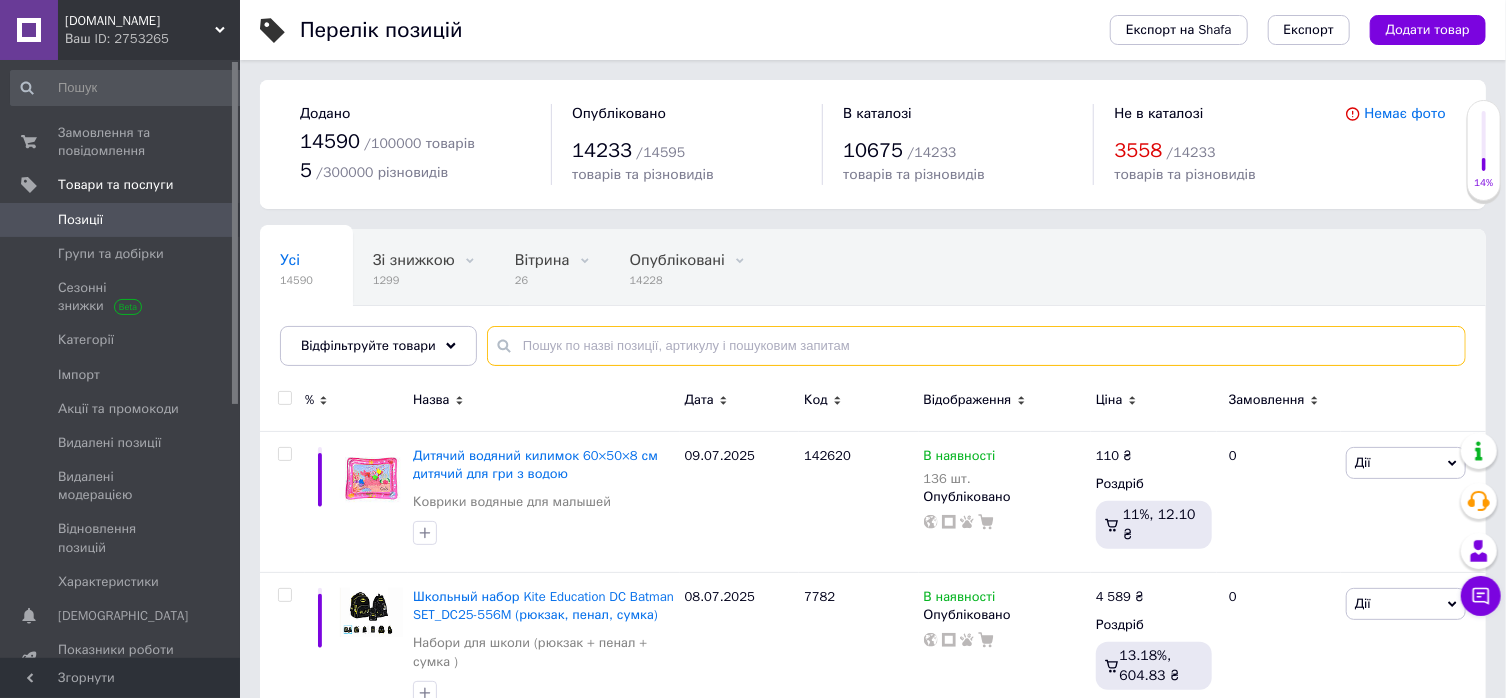 click at bounding box center (976, 346) 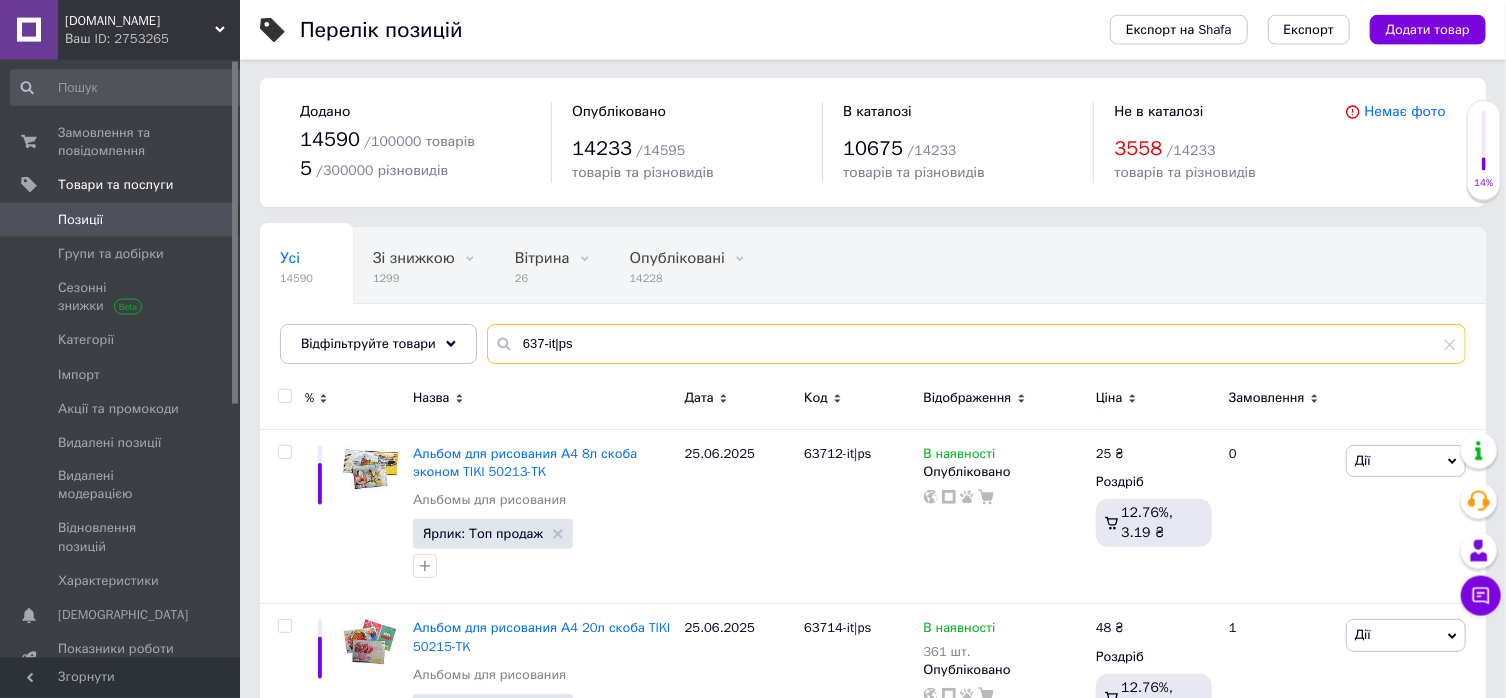 scroll, scrollTop: 330, scrollLeft: 0, axis: vertical 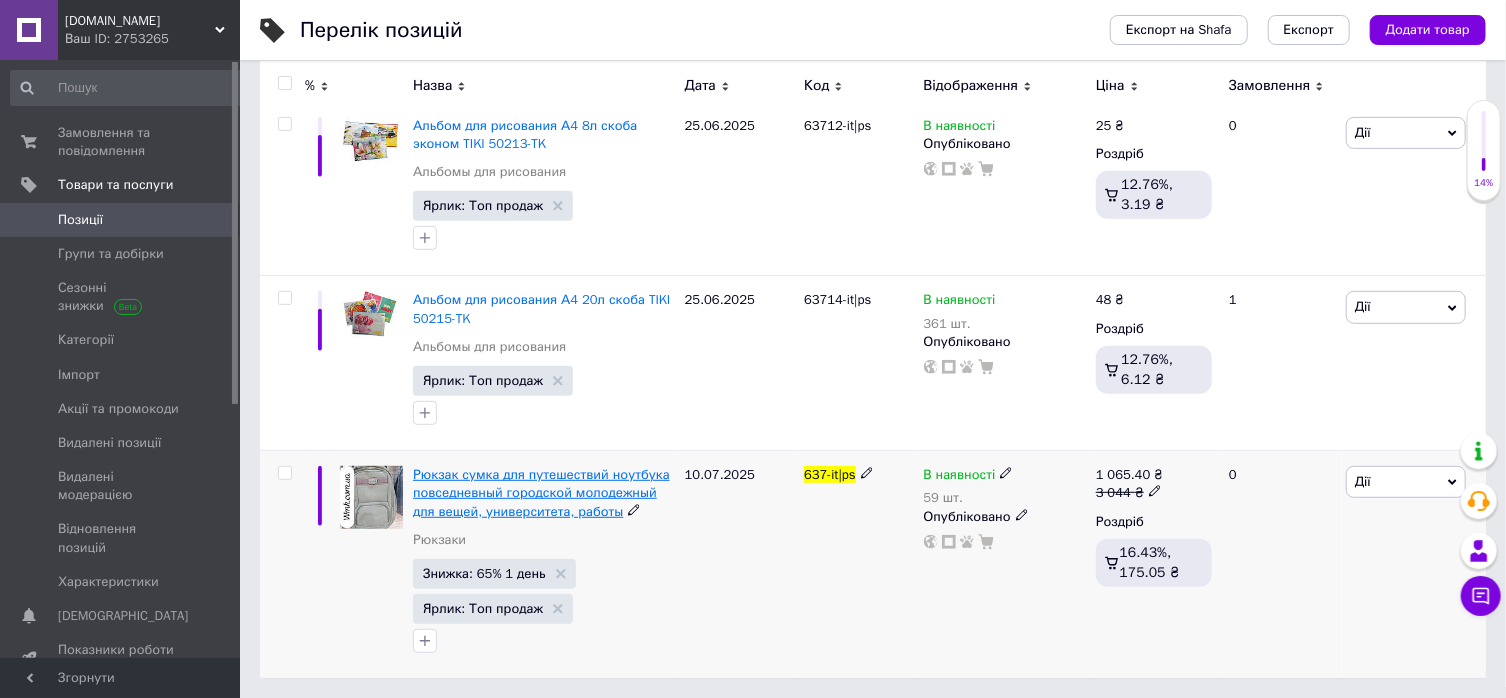 click on "Рюкзак сумка для путешествий ноутбука повседневный городской молодежный для вещей, университета, работы" at bounding box center [541, 492] 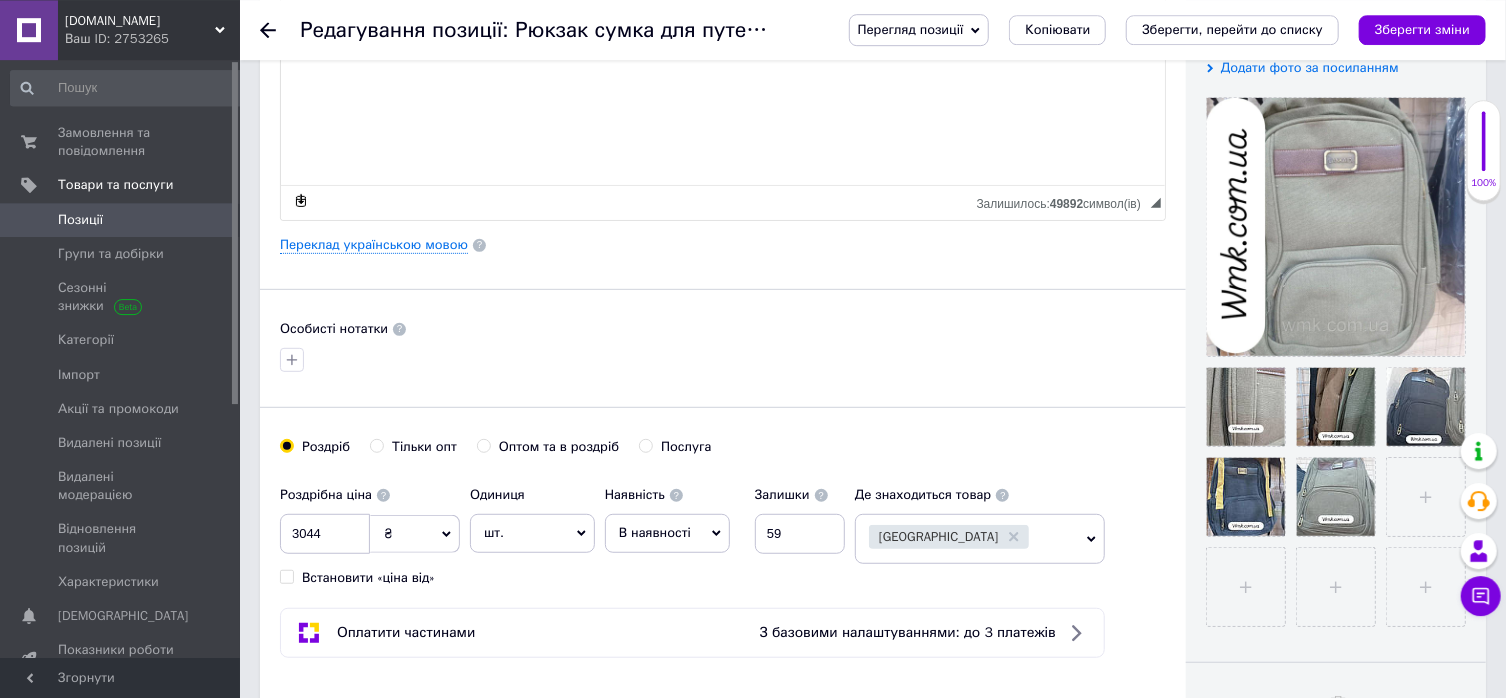 scroll, scrollTop: 536, scrollLeft: 0, axis: vertical 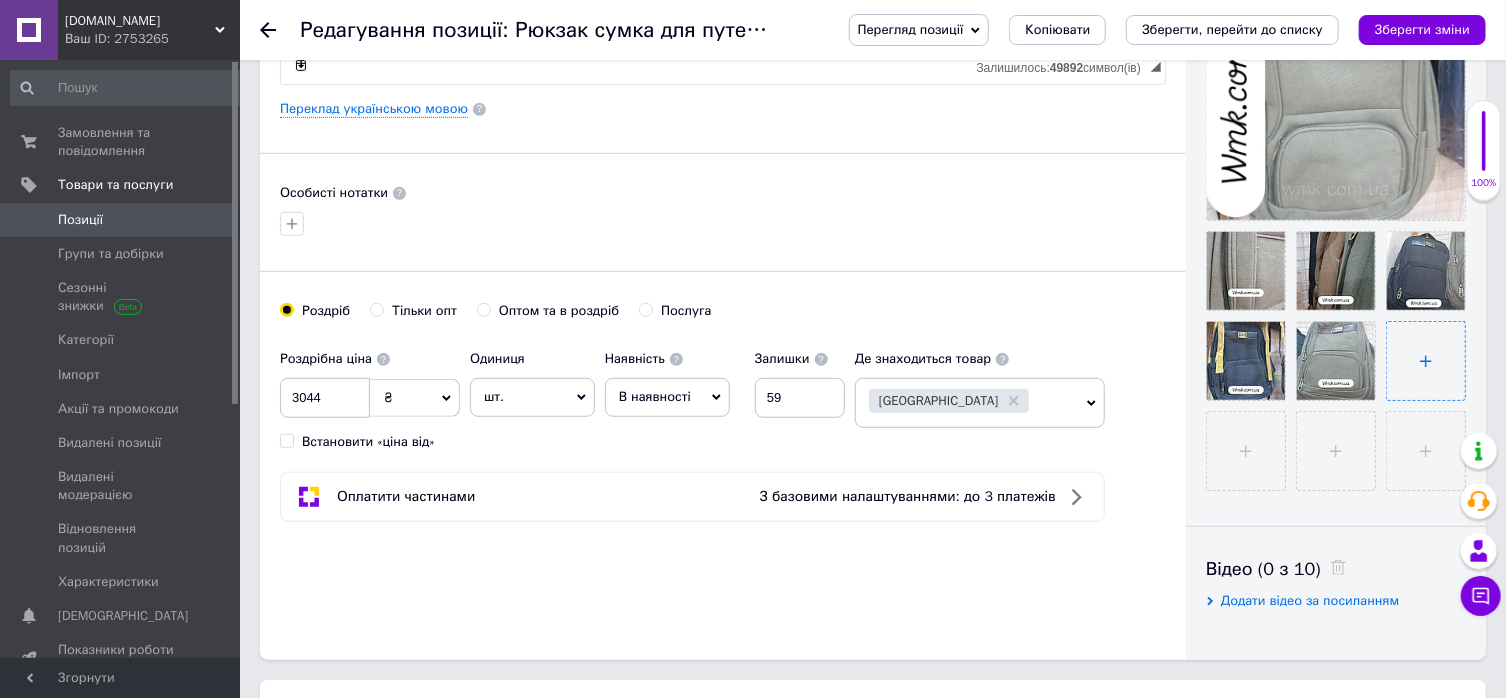 click at bounding box center (1426, 361) 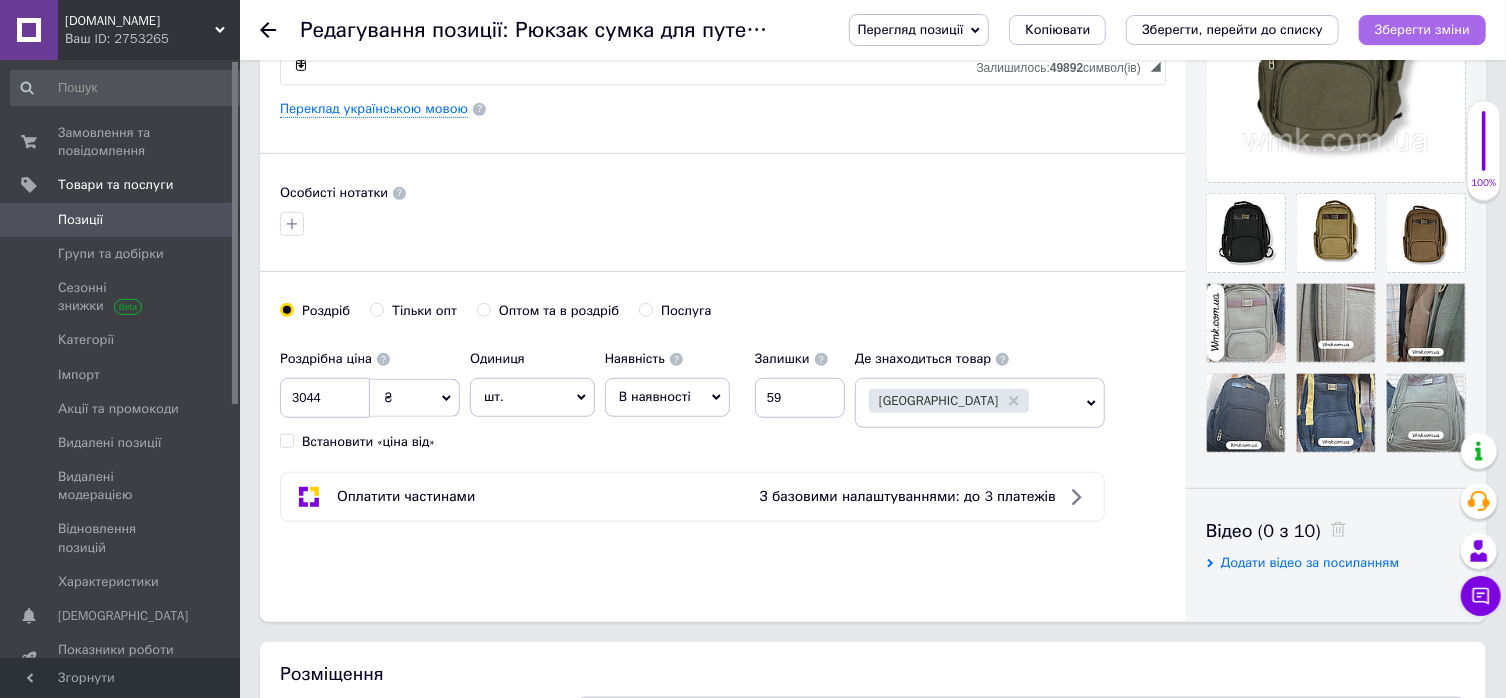click on "Зберегти зміни" at bounding box center (1422, 30) 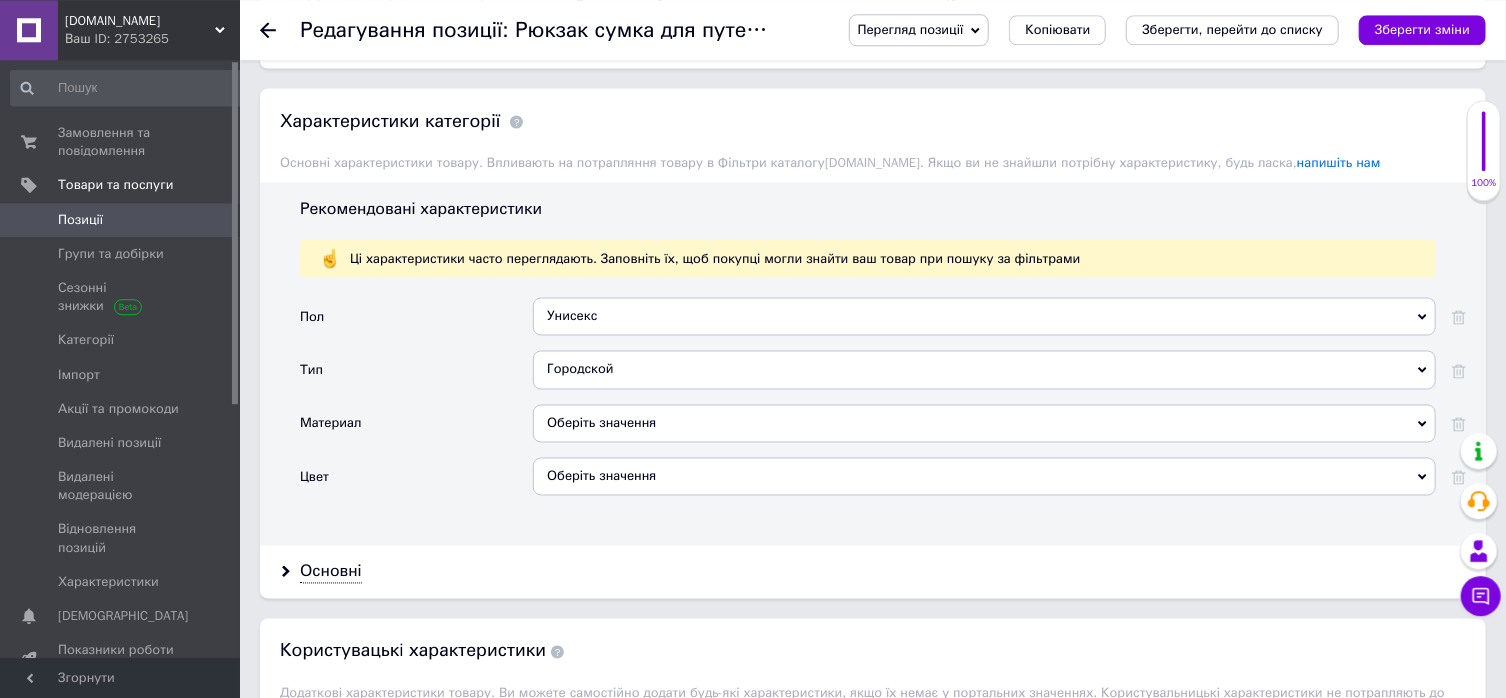 scroll, scrollTop: 1822, scrollLeft: 0, axis: vertical 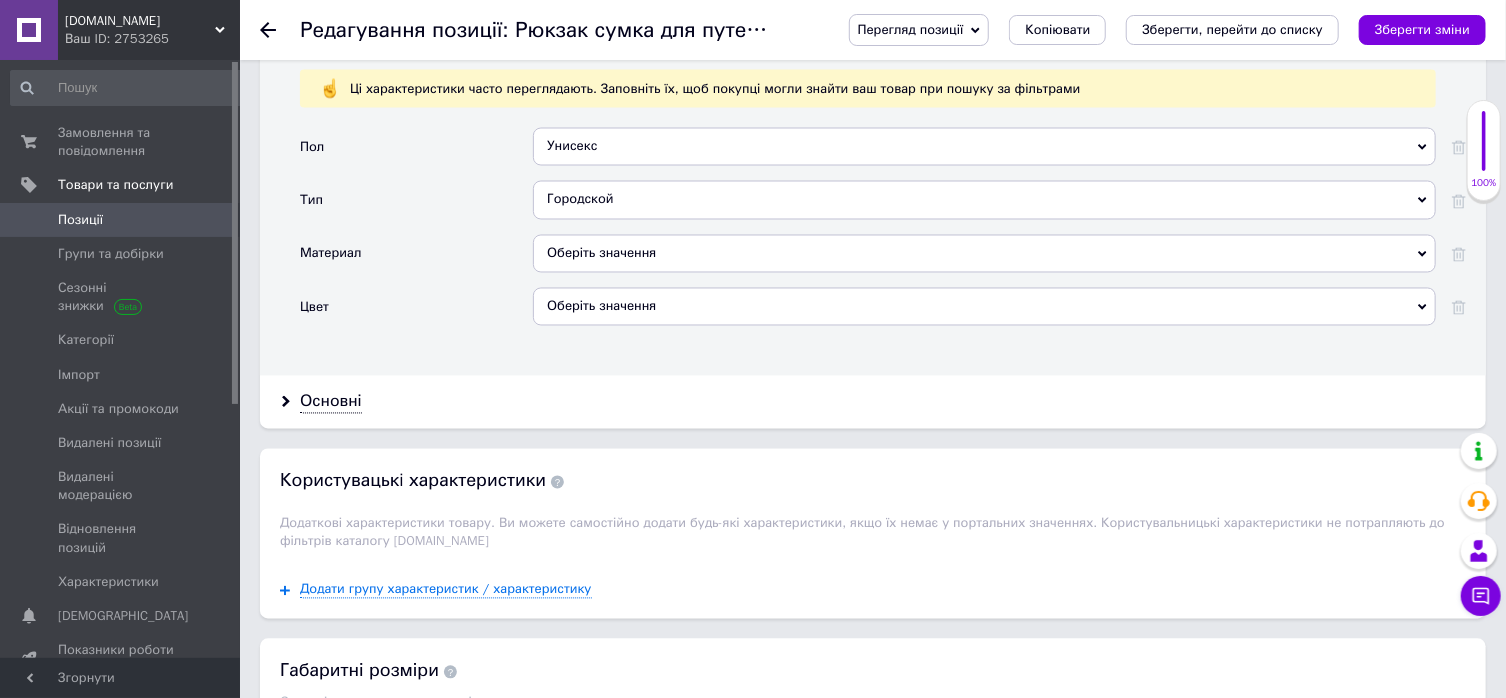click on "Оберіть значення" at bounding box center [984, 254] 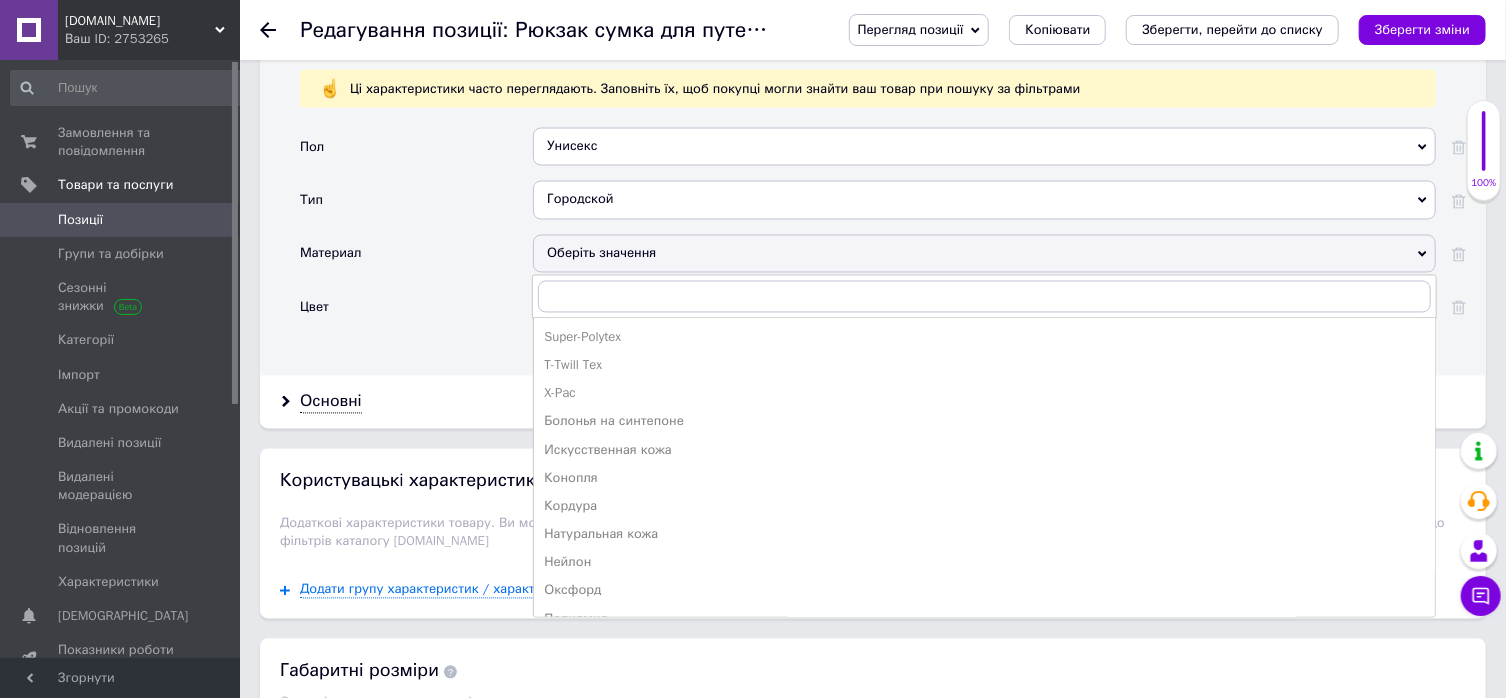 click on "Материал" at bounding box center [416, 261] 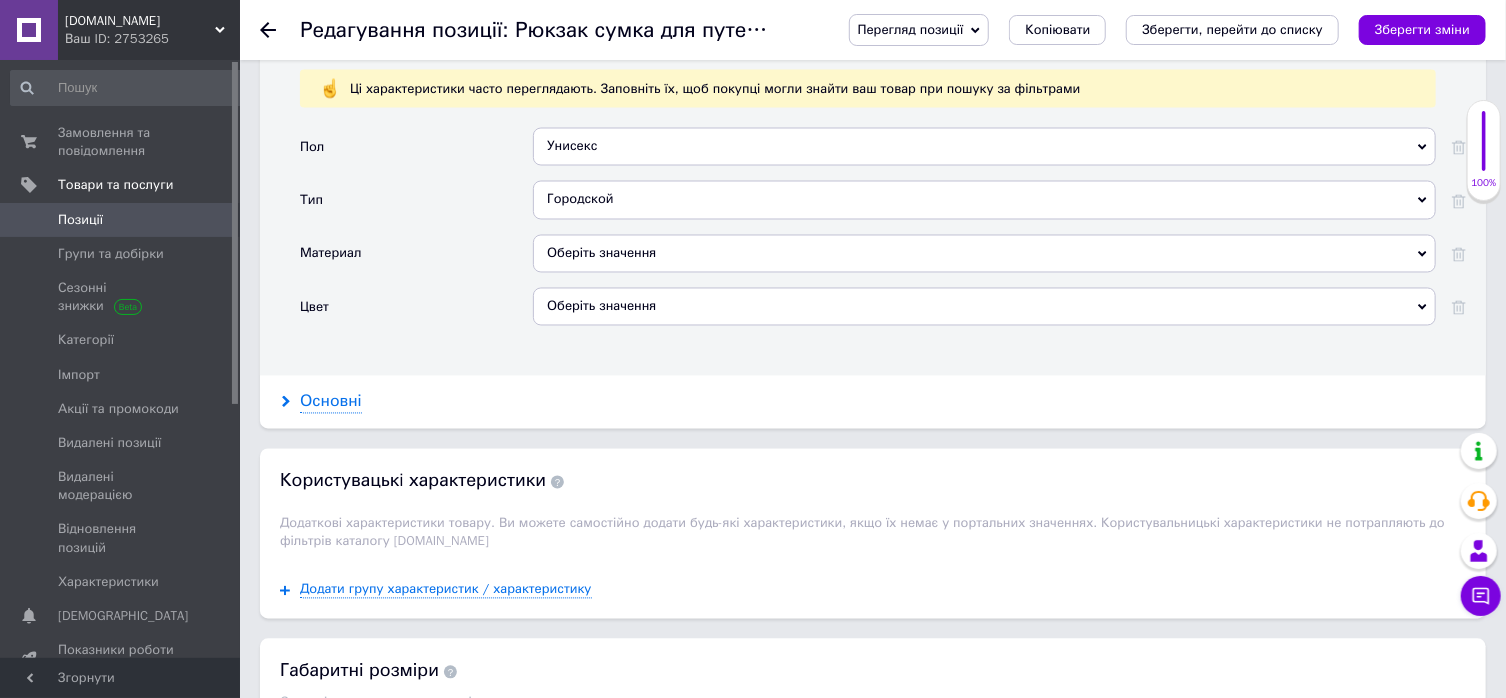 click on "Основні" at bounding box center (331, 402) 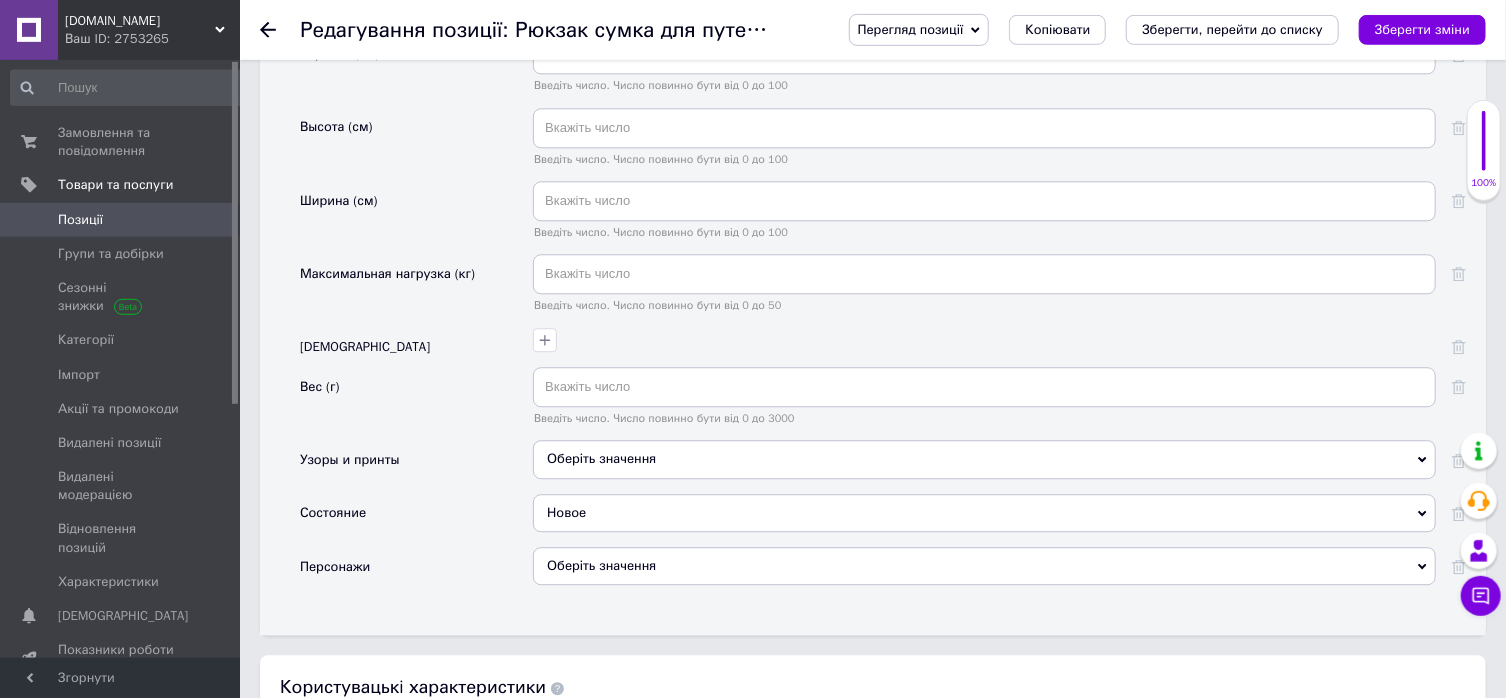 scroll, scrollTop: 2358, scrollLeft: 0, axis: vertical 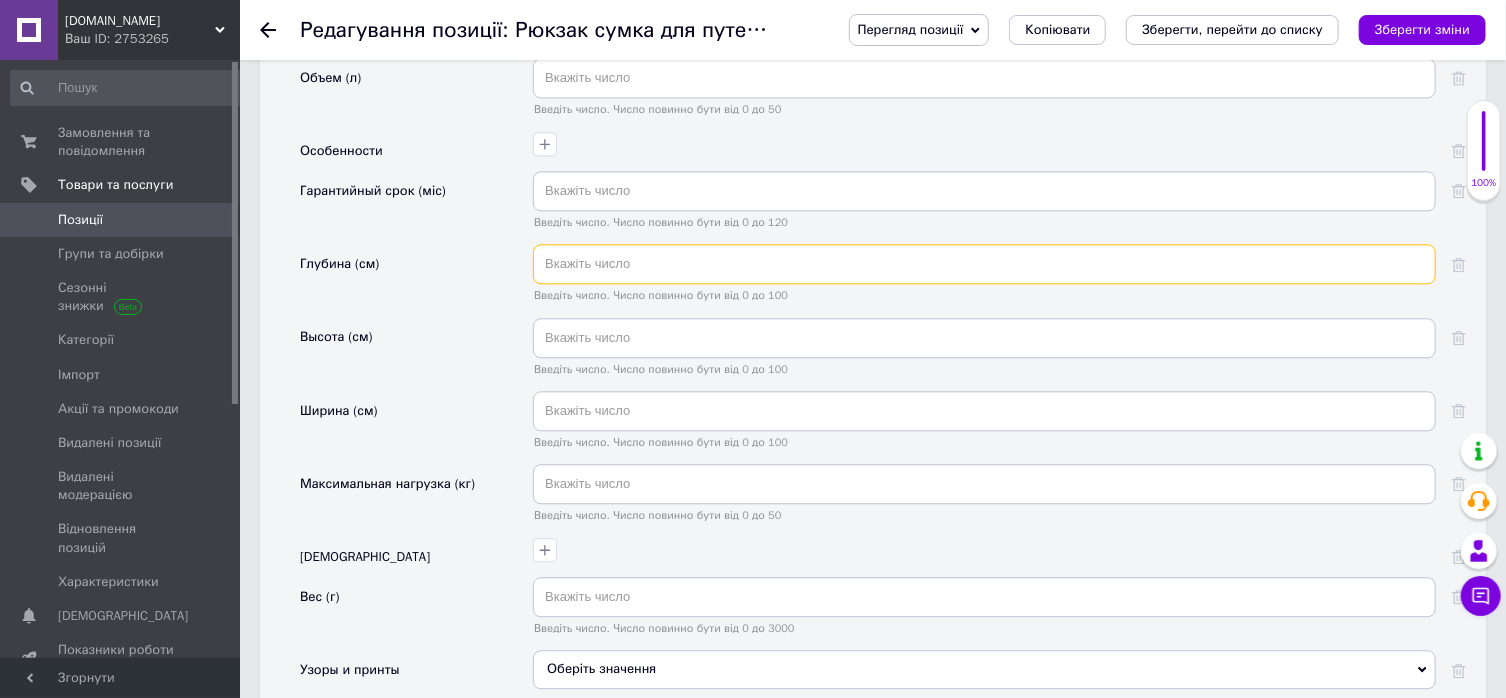 click at bounding box center (984, 264) 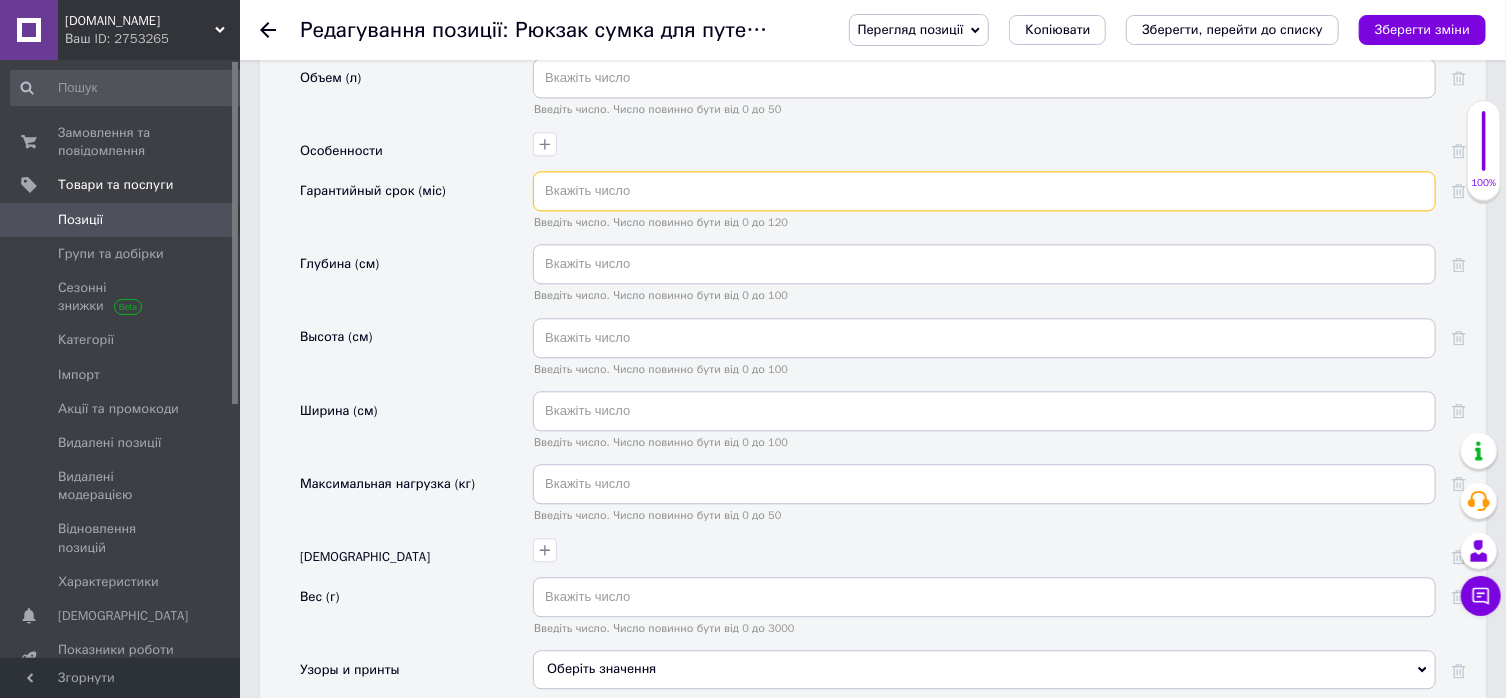 click at bounding box center [984, 191] 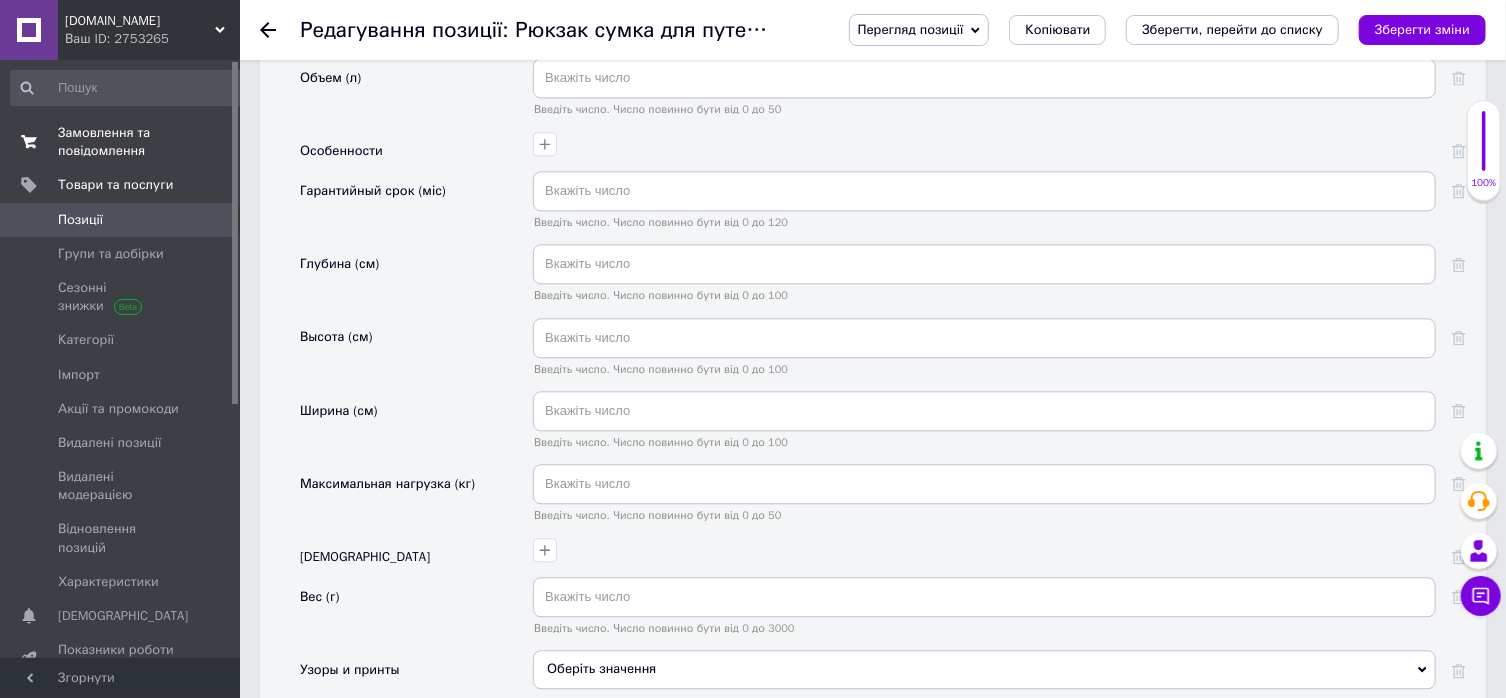 click on "Замовлення та повідомлення" at bounding box center (121, 142) 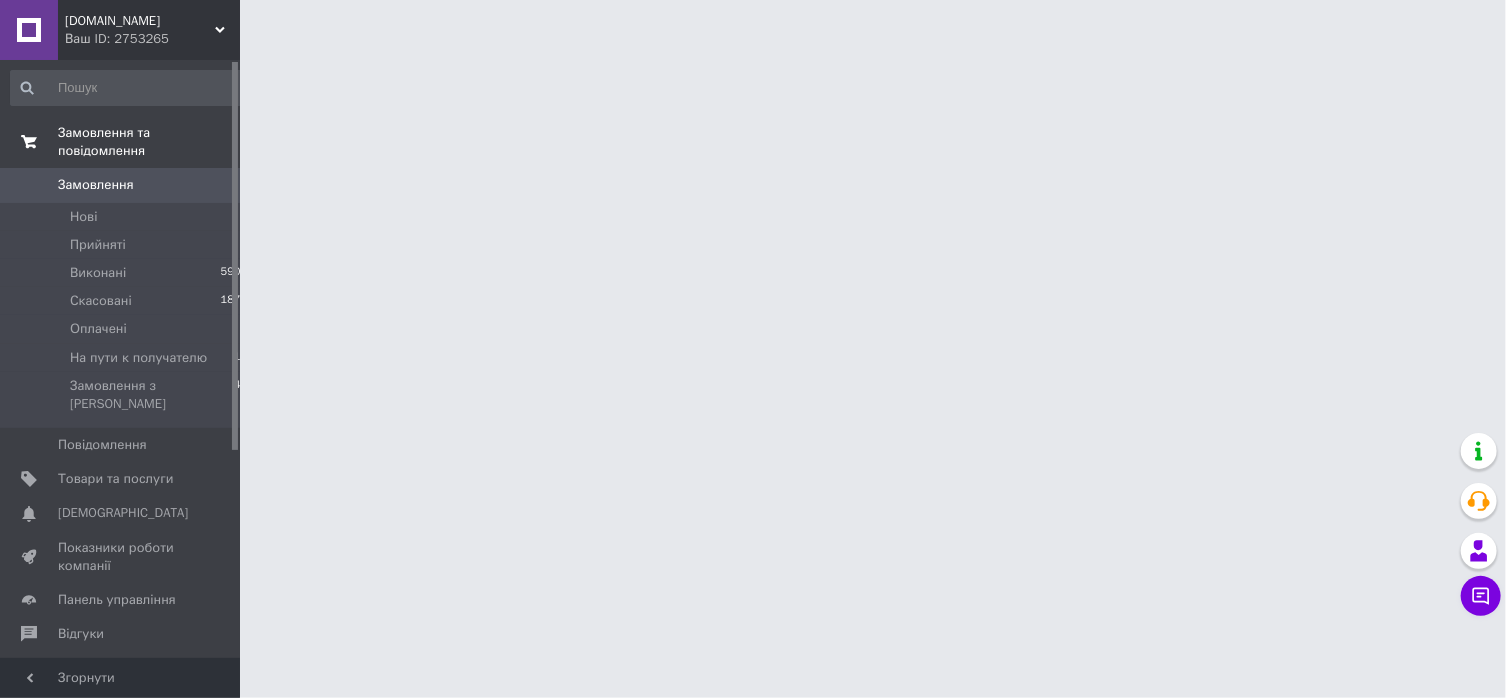 scroll, scrollTop: 0, scrollLeft: 0, axis: both 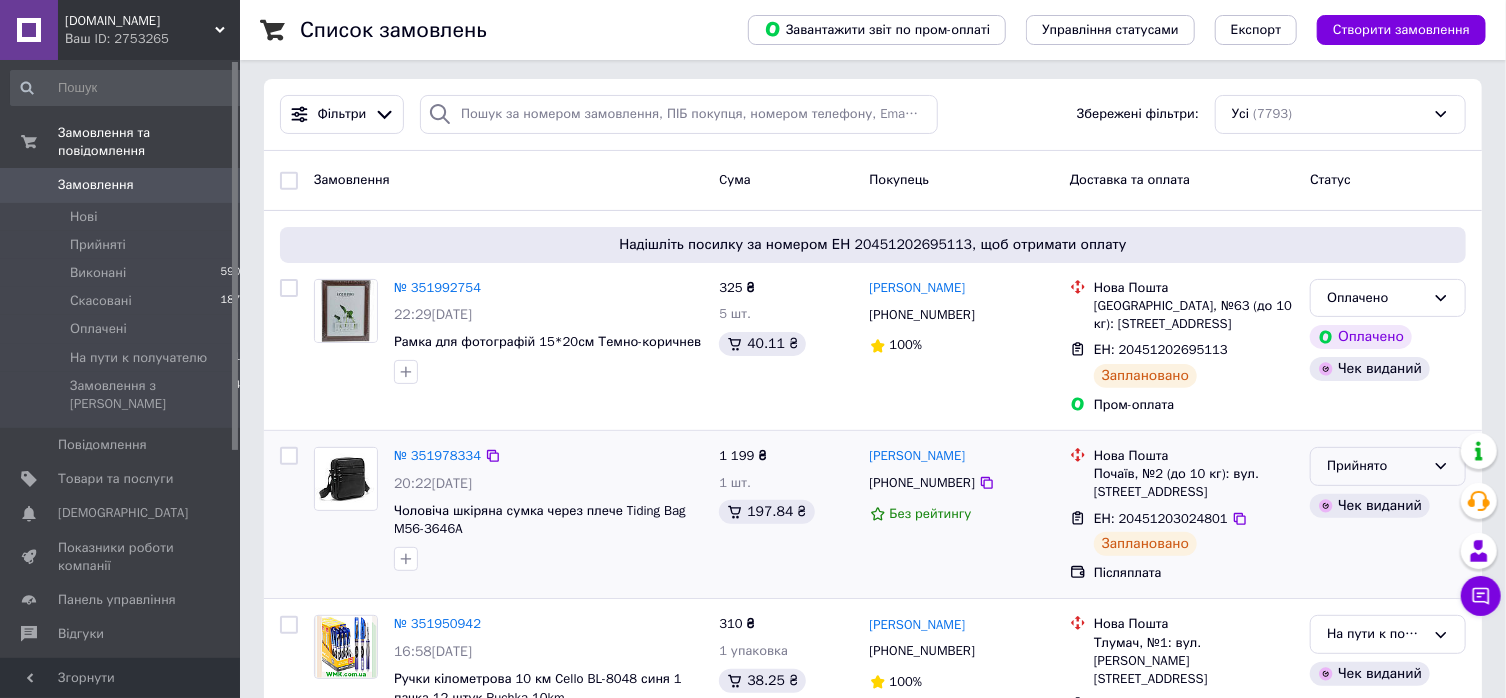 click on "Прийнято" at bounding box center (1376, 466) 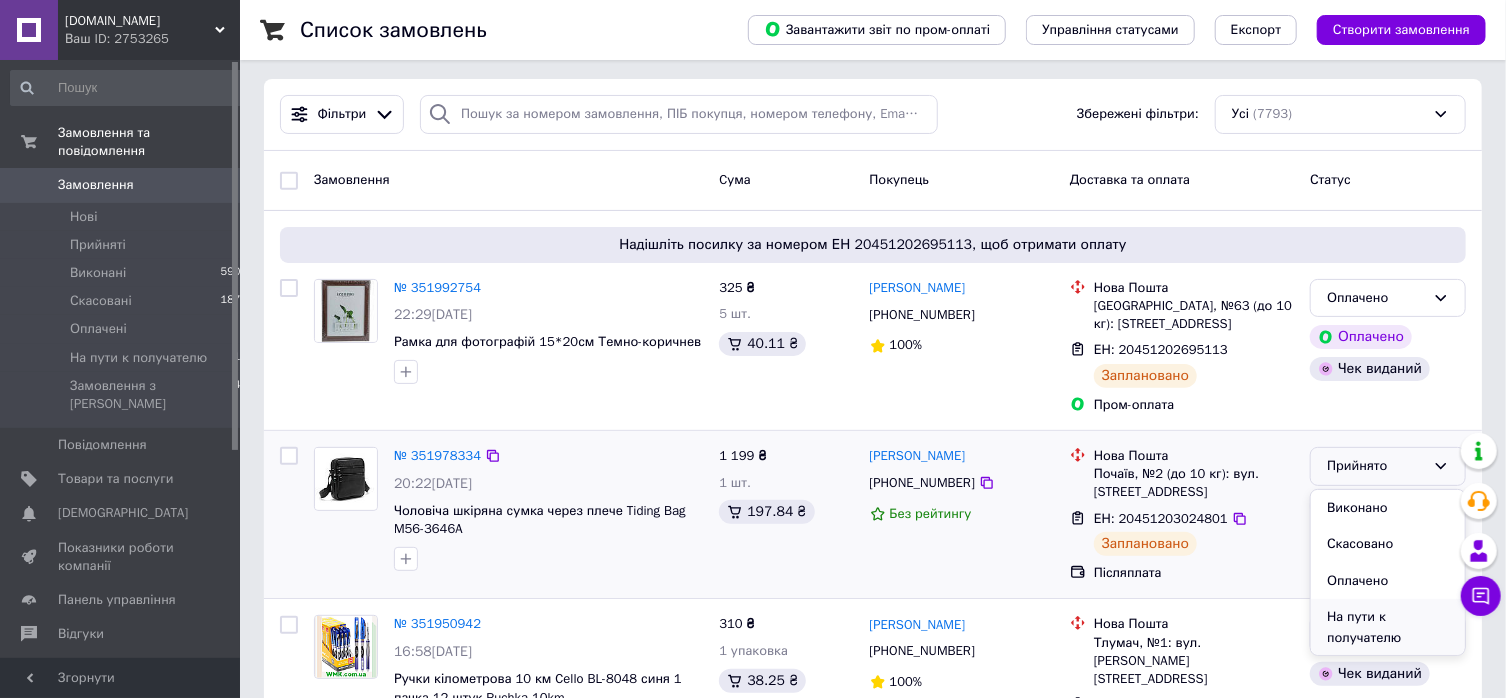 click on "На пути к получателю" at bounding box center (1388, 627) 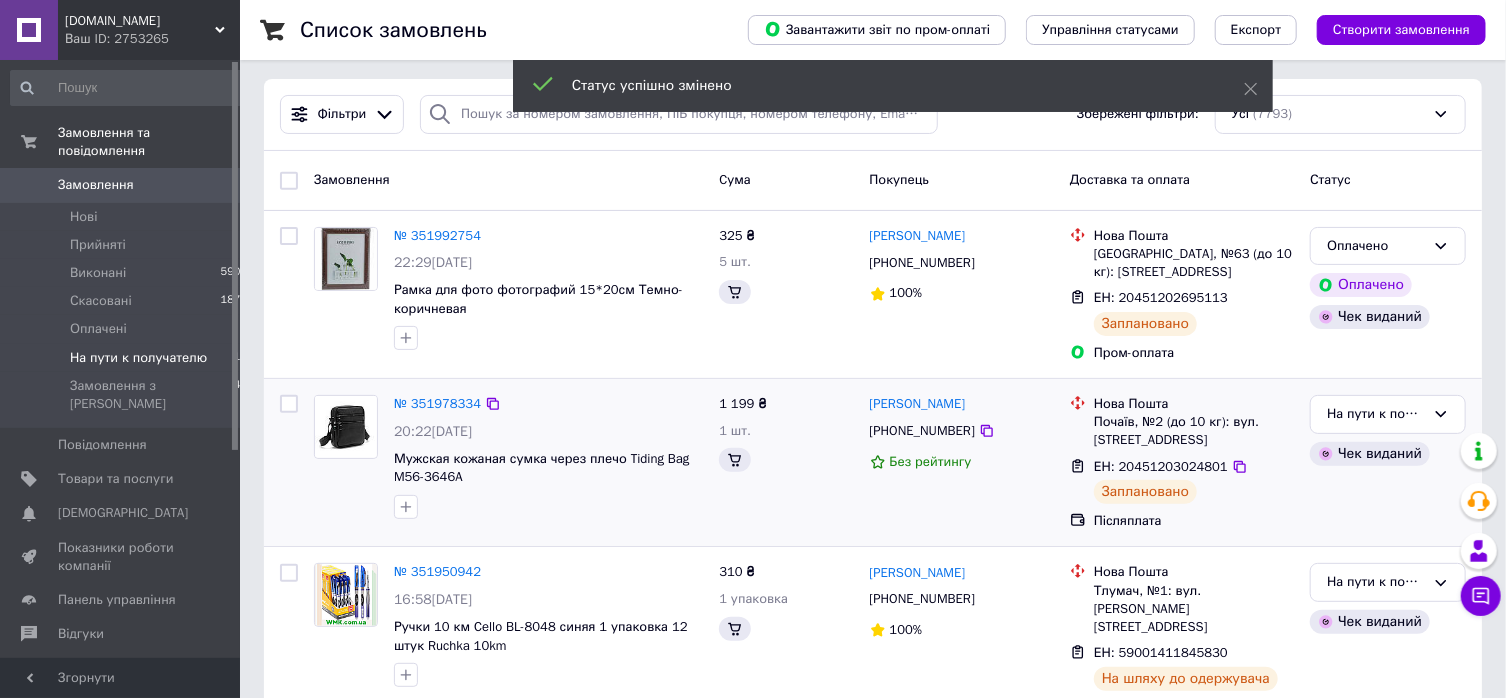 click on "На пути к получателю" at bounding box center (138, 358) 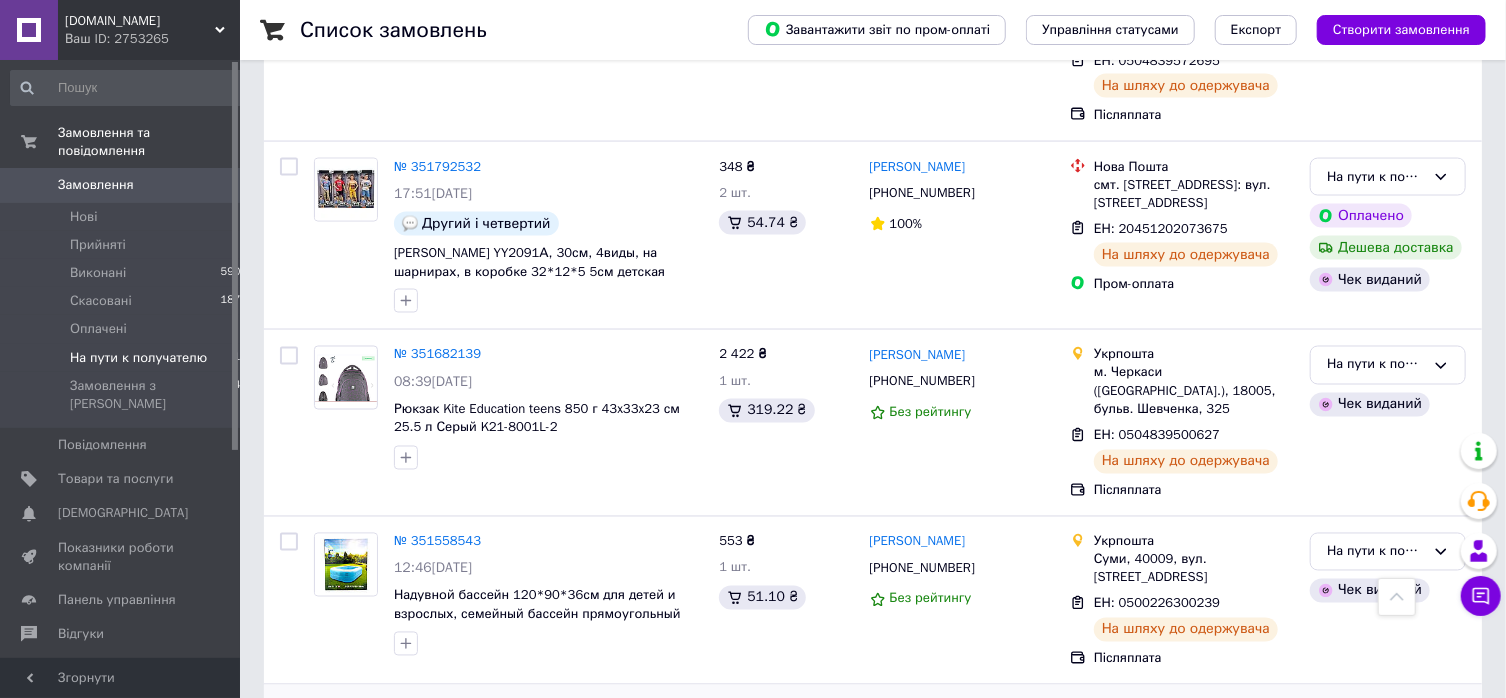 scroll, scrollTop: 1806, scrollLeft: 0, axis: vertical 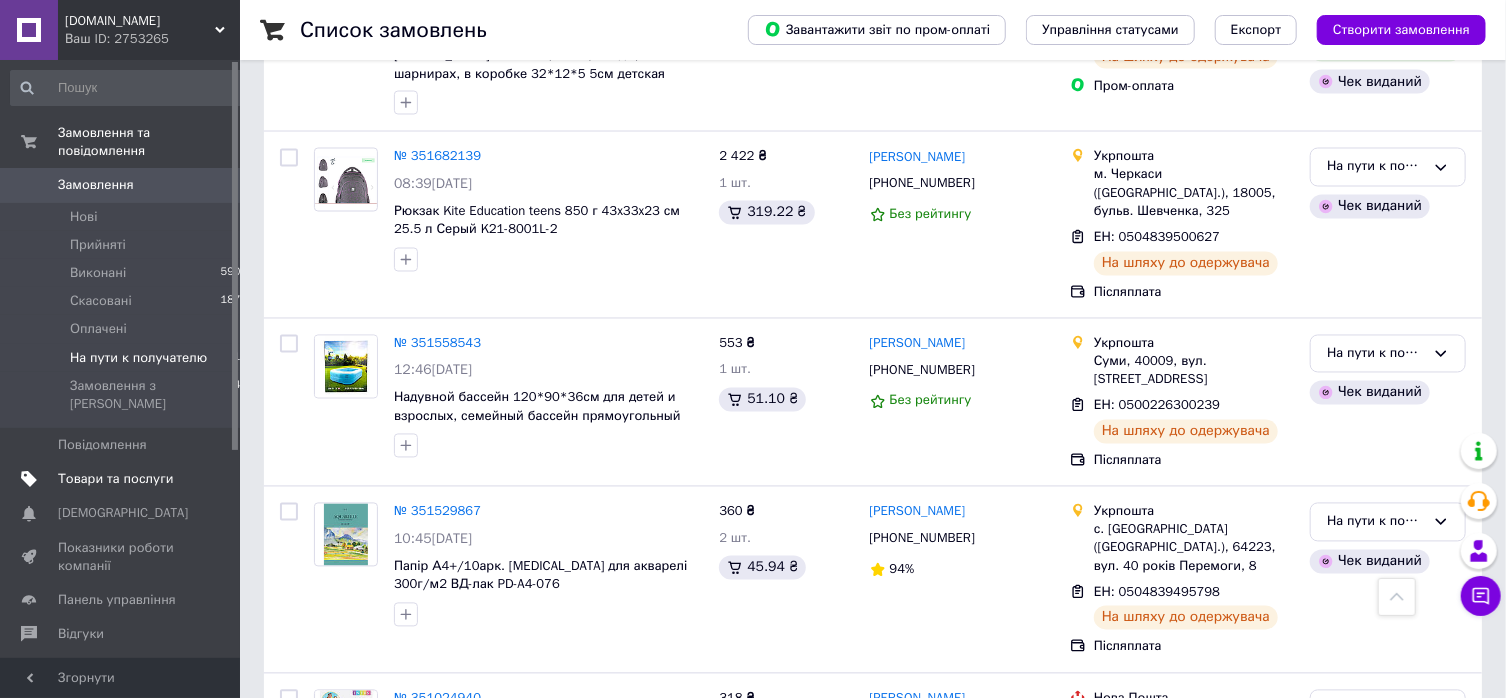 click on "Товари та послуги" at bounding box center [121, 479] 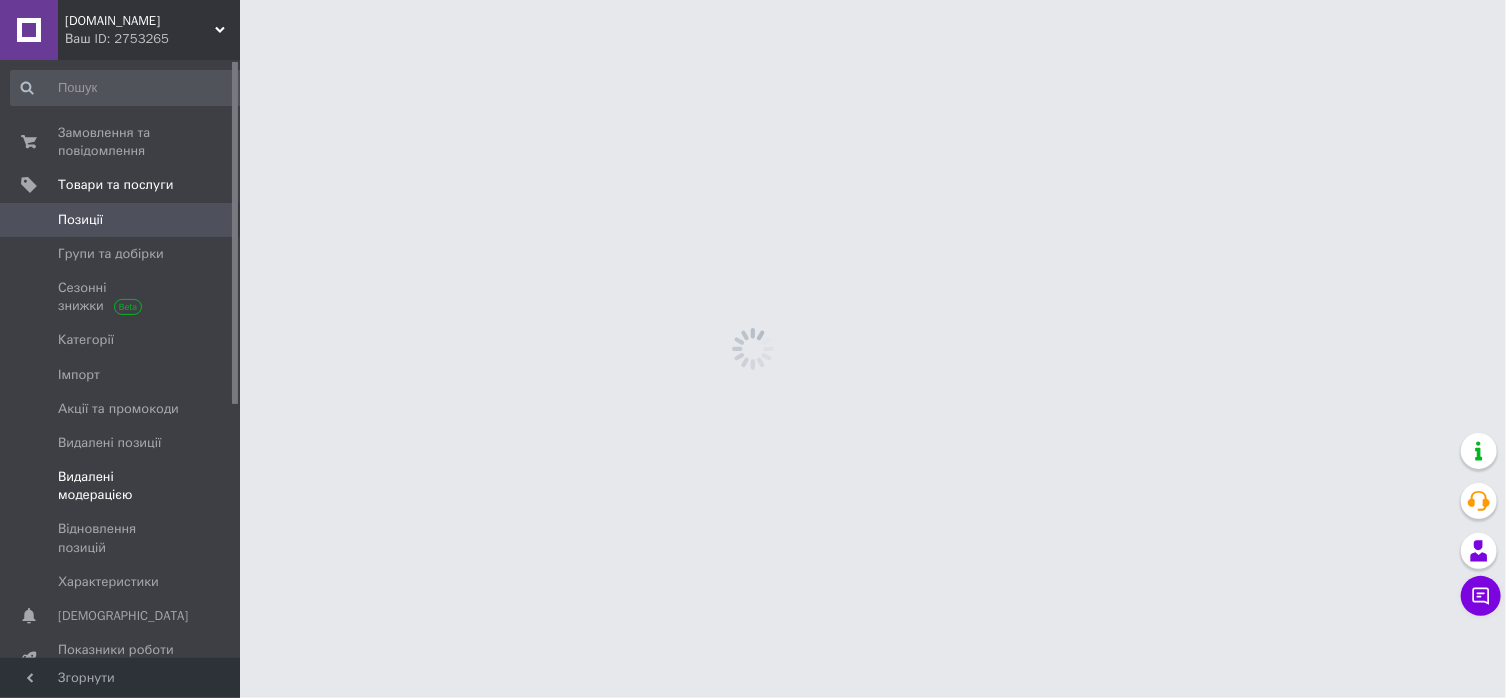 scroll, scrollTop: 0, scrollLeft: 0, axis: both 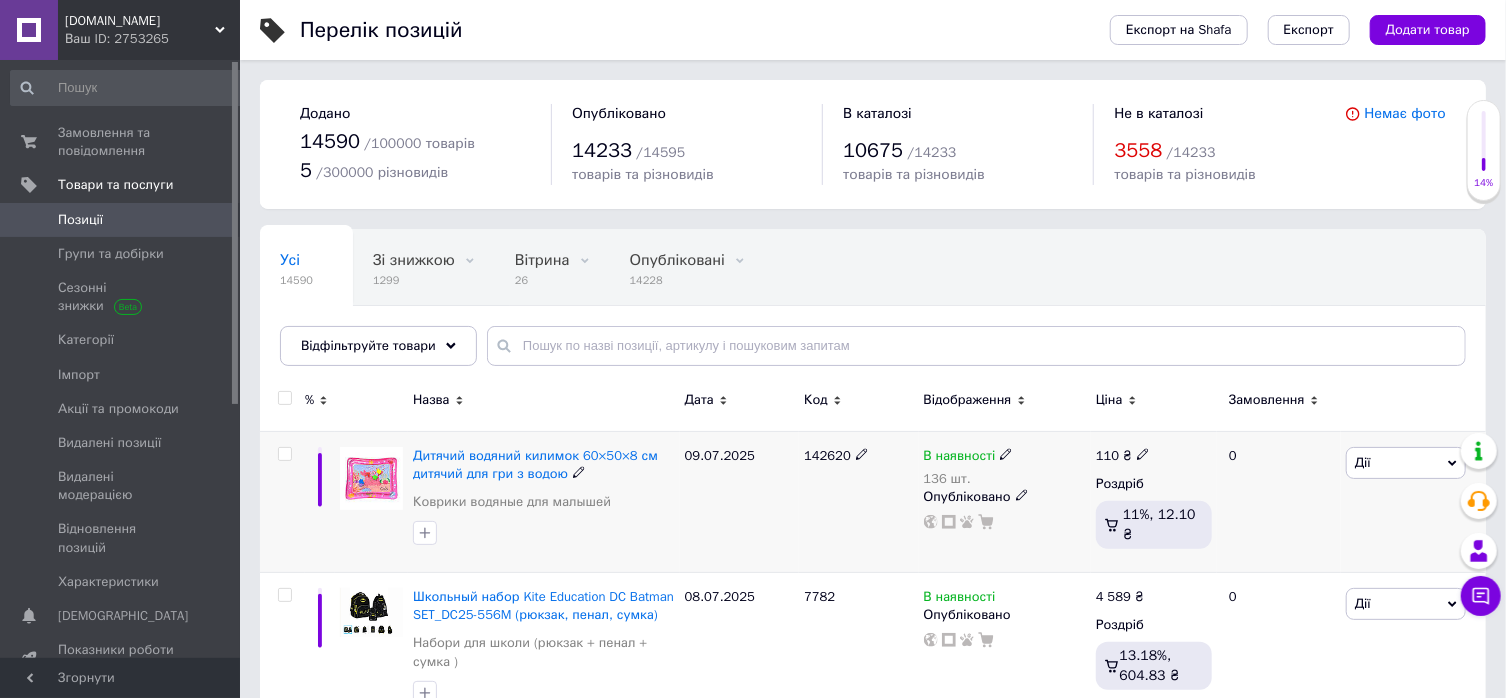click on "142620" at bounding box center (827, 455) 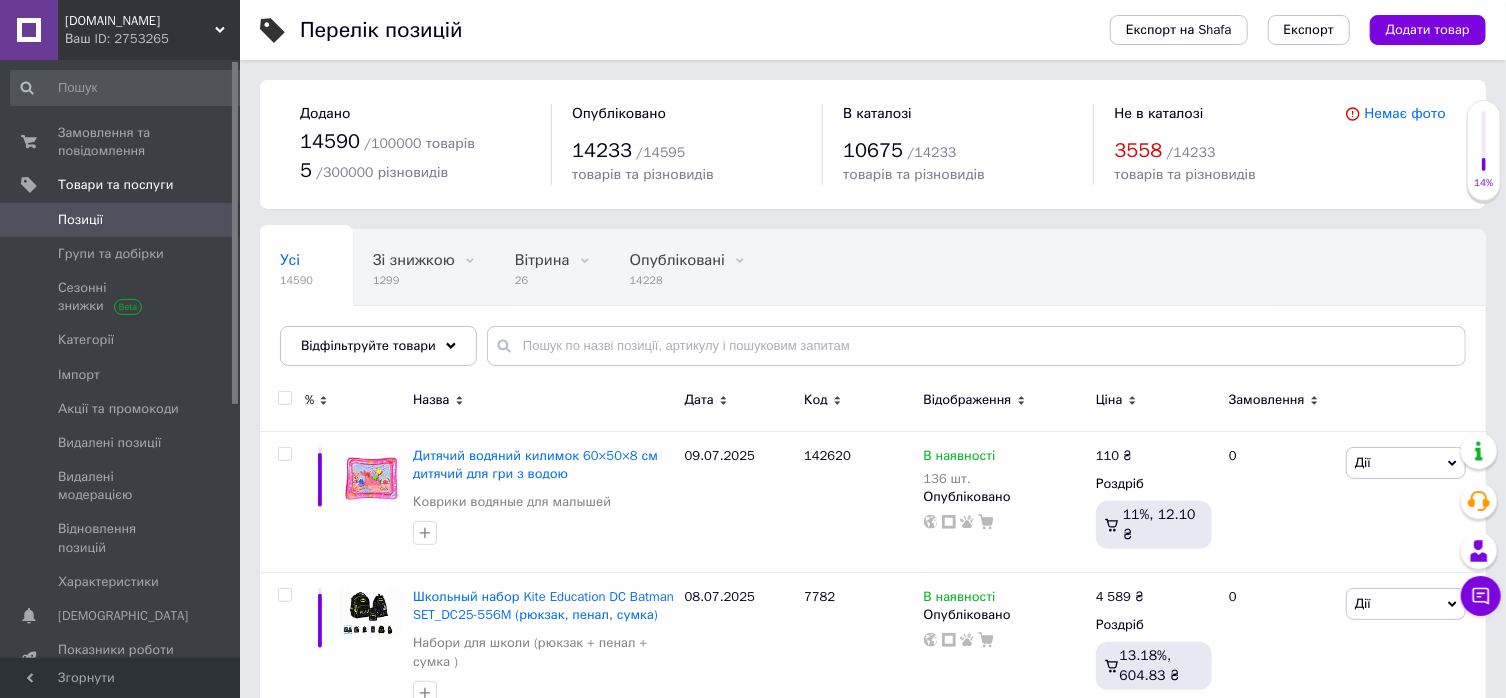 copy on "142620" 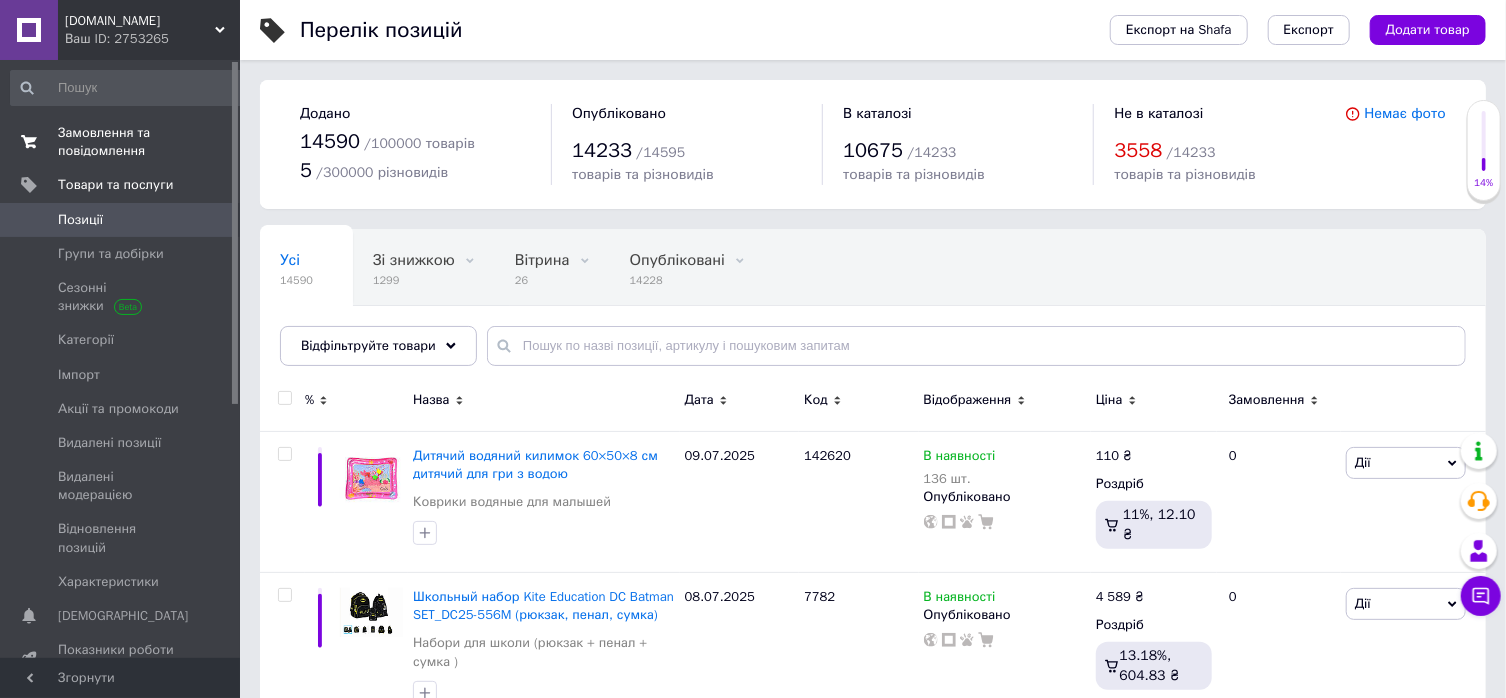 click on "Замовлення та повідомлення" at bounding box center (121, 142) 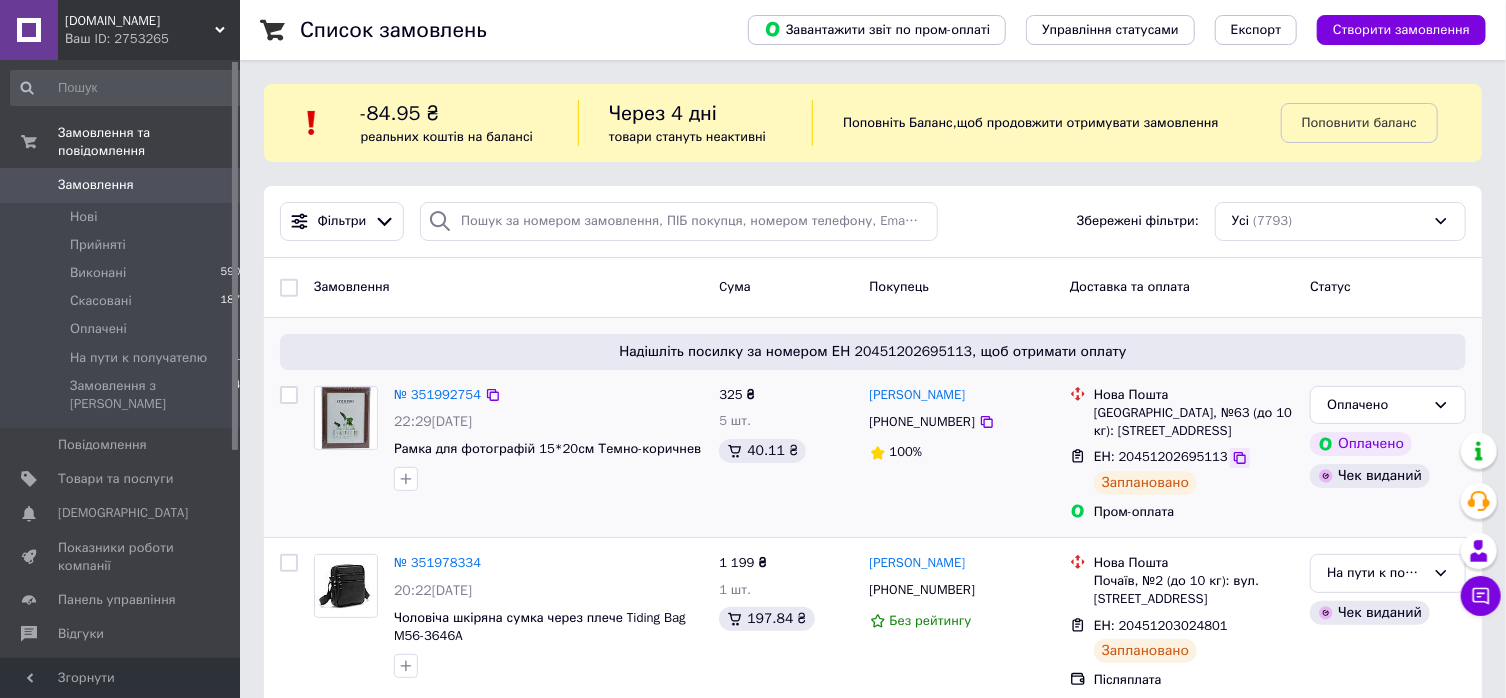 click 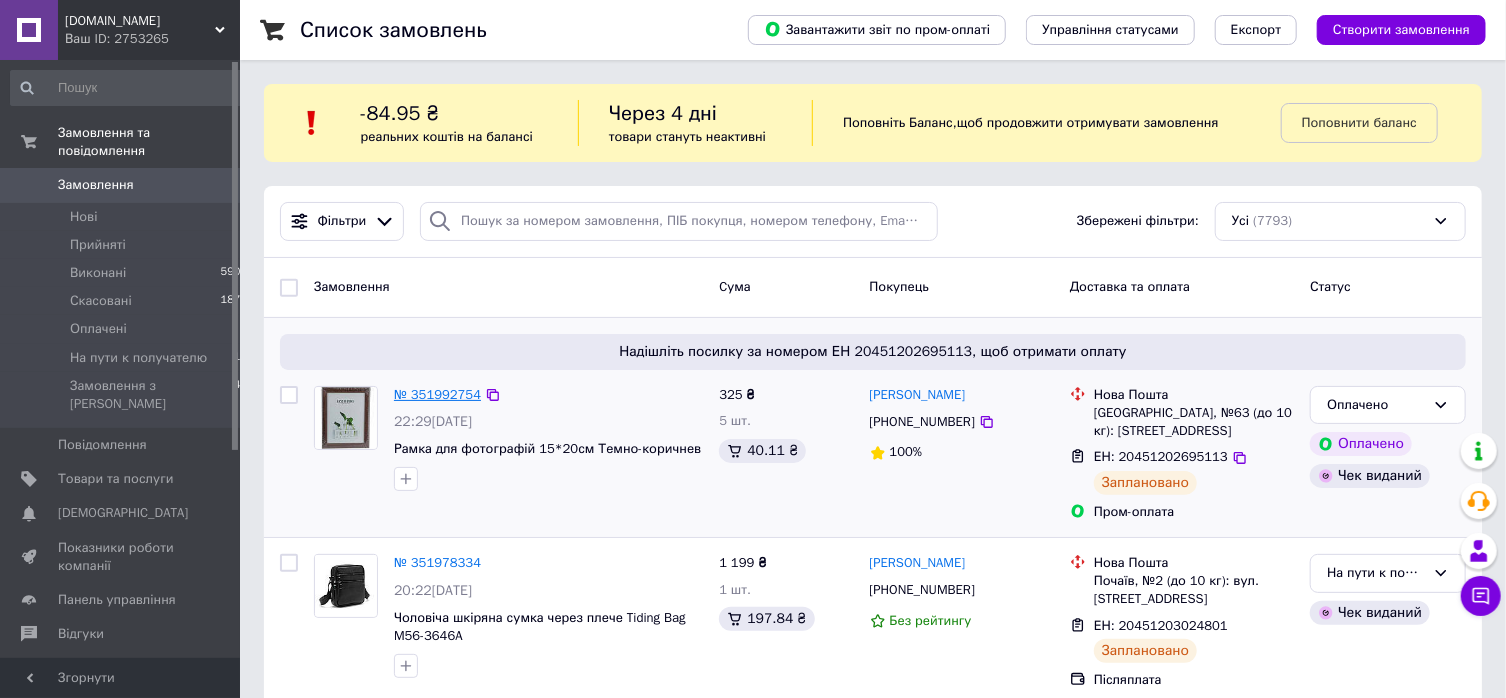 click on "№ 351992754" at bounding box center (437, 394) 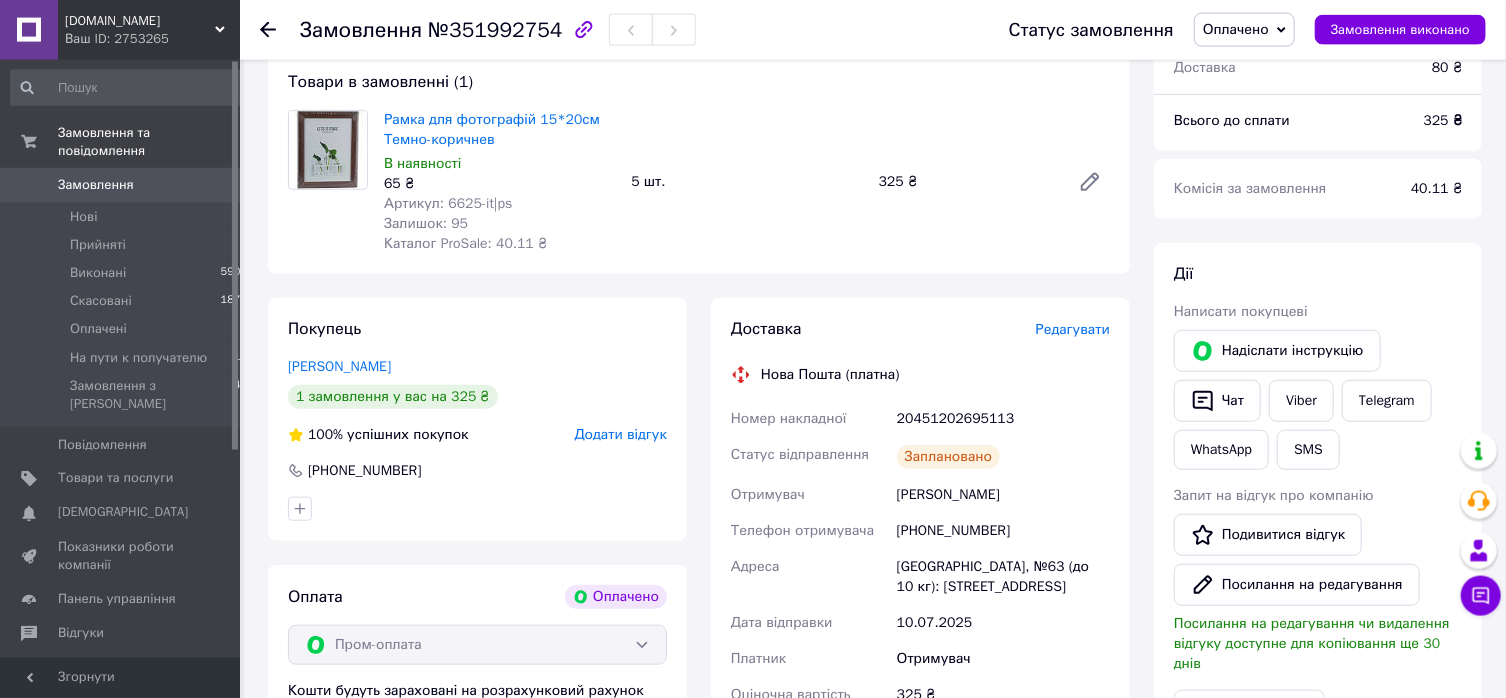 scroll, scrollTop: 643, scrollLeft: 0, axis: vertical 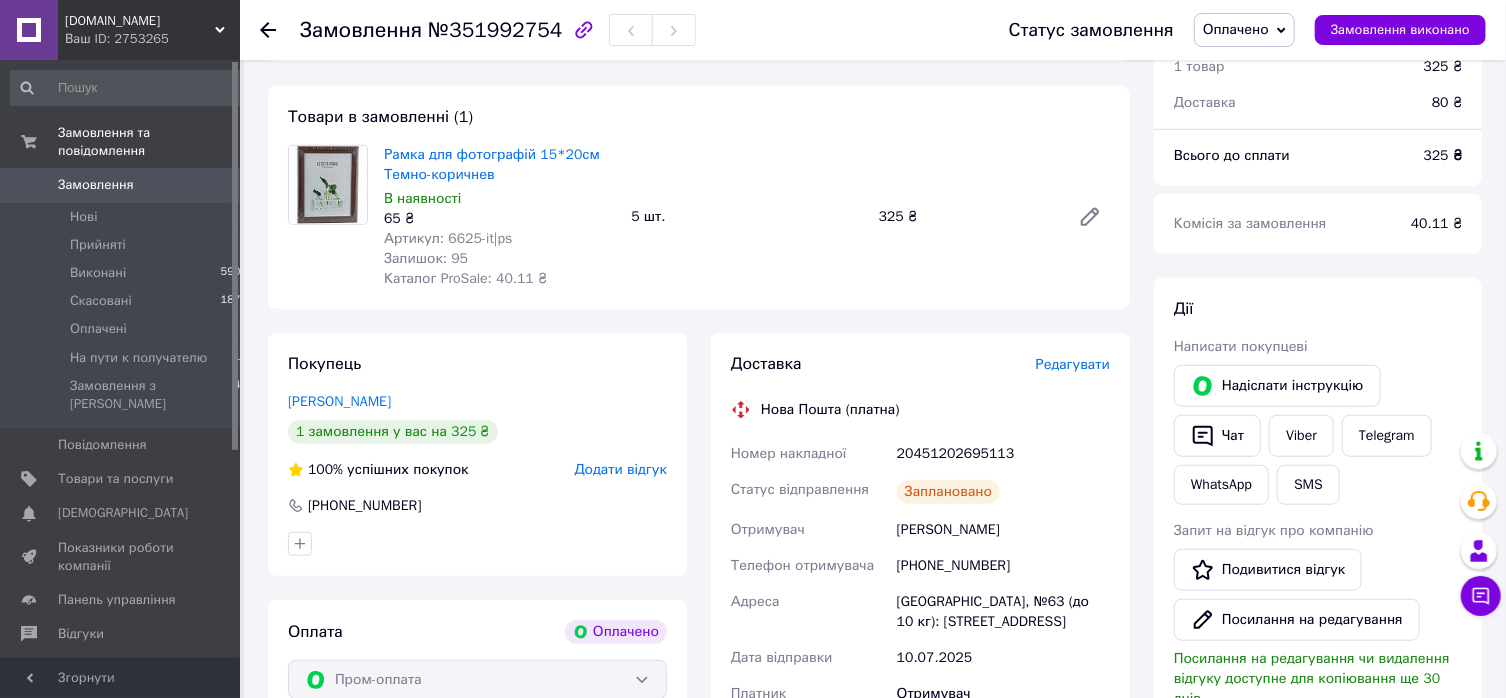 click on "Артикул: 6625-it|ps" at bounding box center [448, 238] 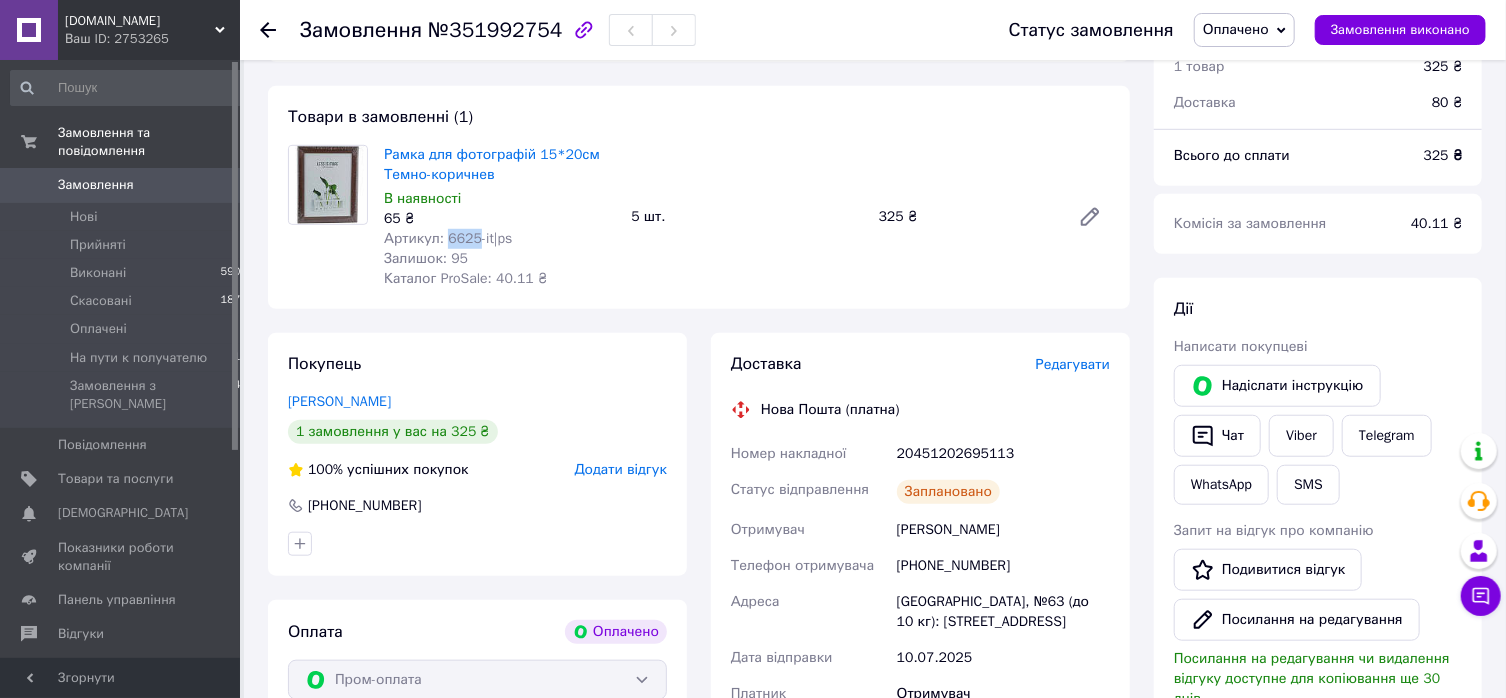 click on "Артикул: 6625-it|ps" at bounding box center [448, 238] 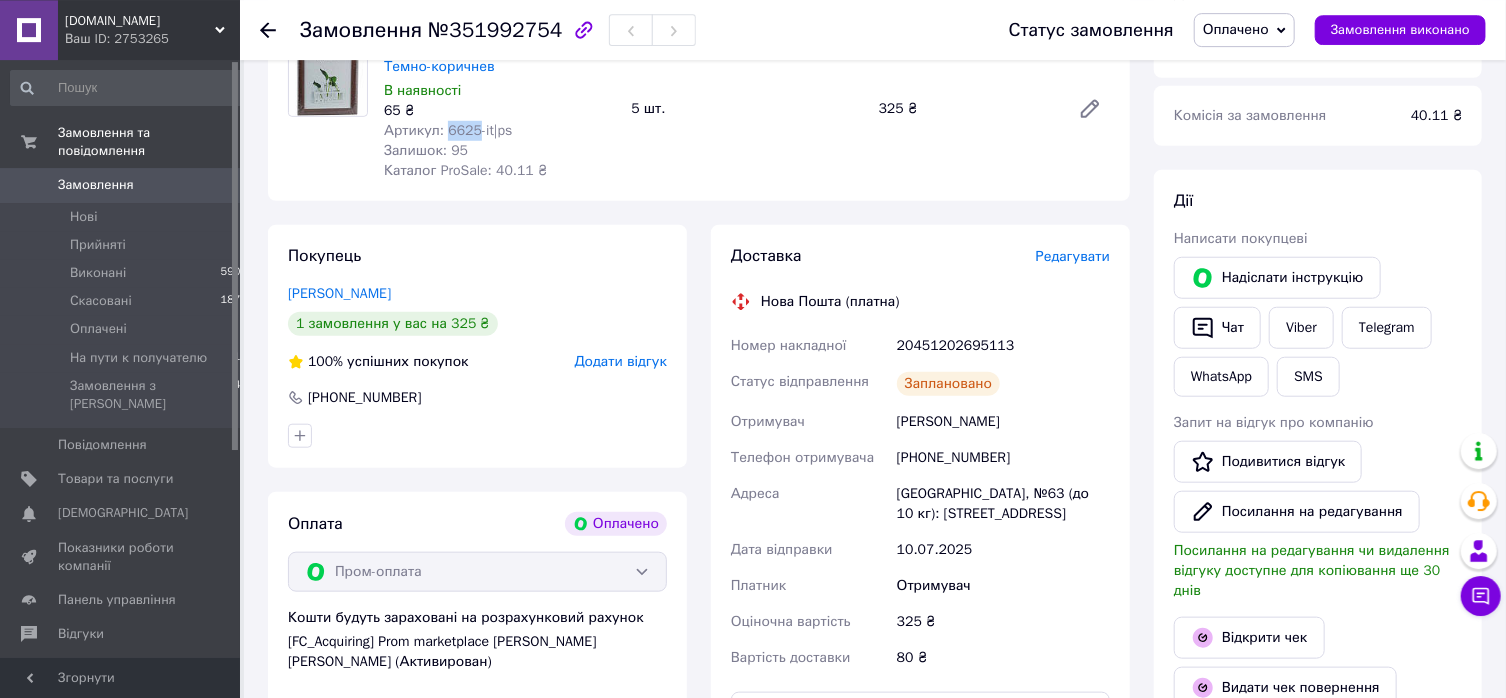 scroll, scrollTop: 964, scrollLeft: 0, axis: vertical 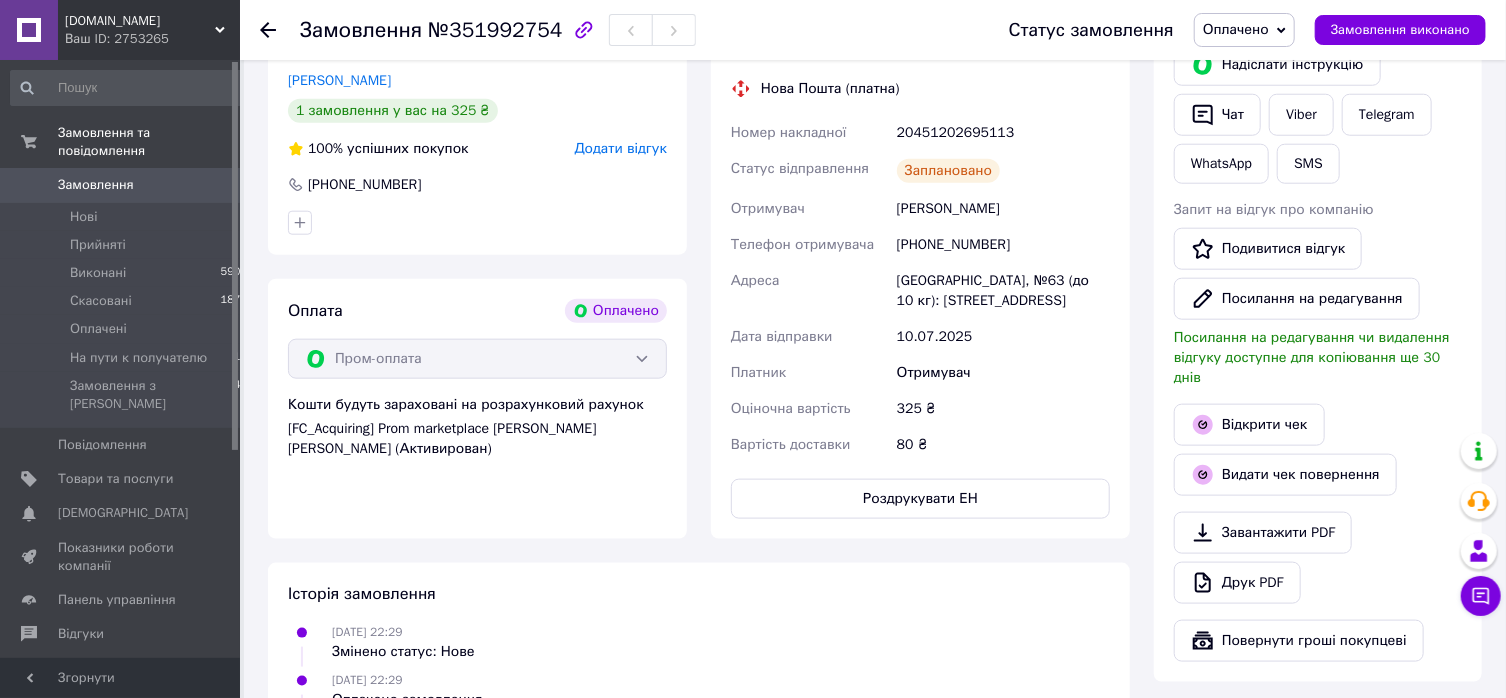 click on "Оплачено" at bounding box center (1236, 29) 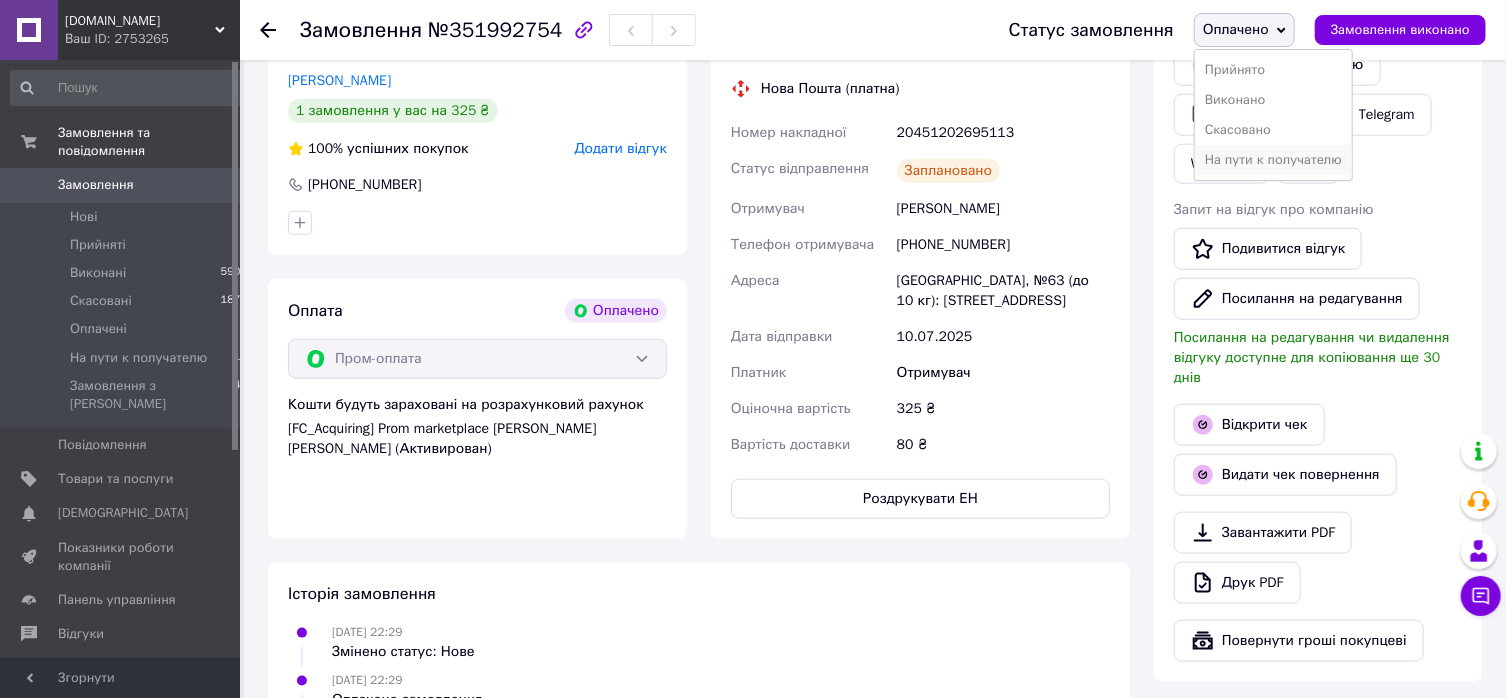 click on "На пути к получателю" at bounding box center (1273, 160) 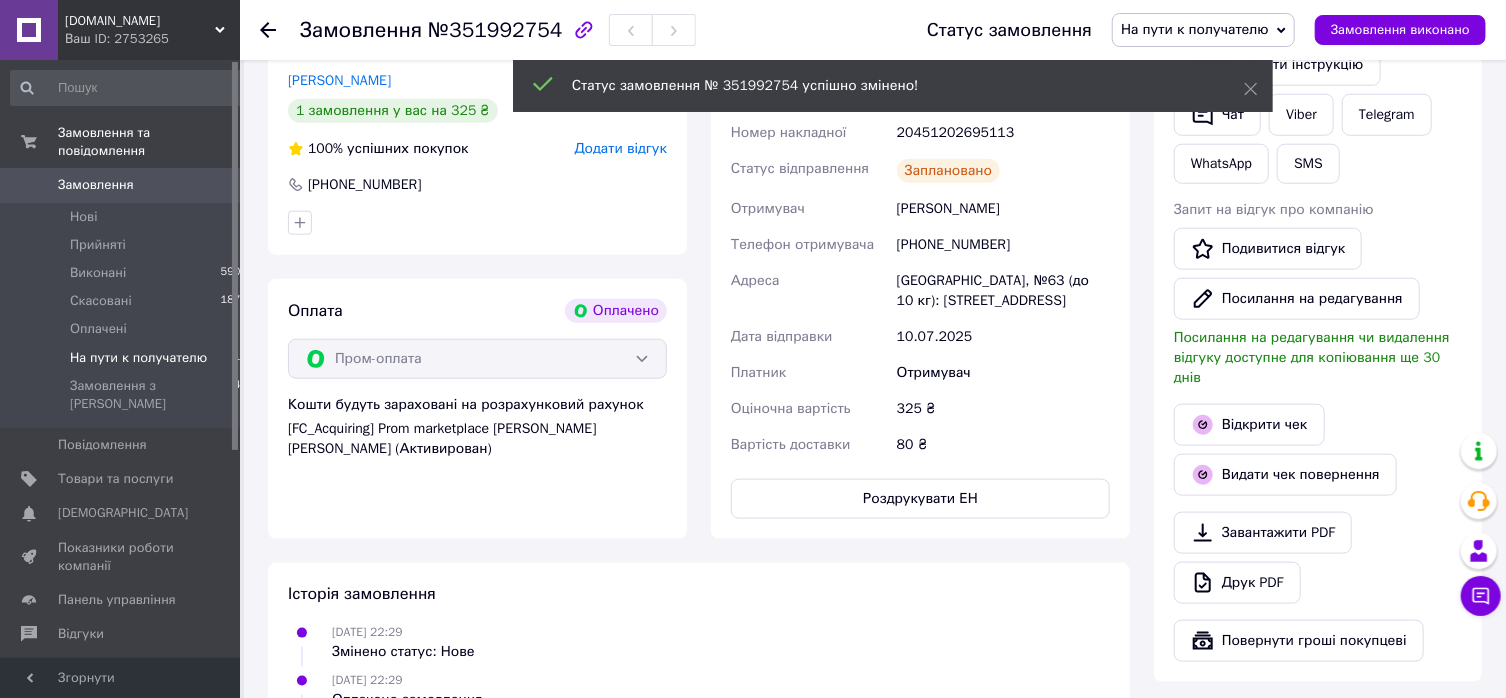 click on "На пути к получателю" at bounding box center (138, 358) 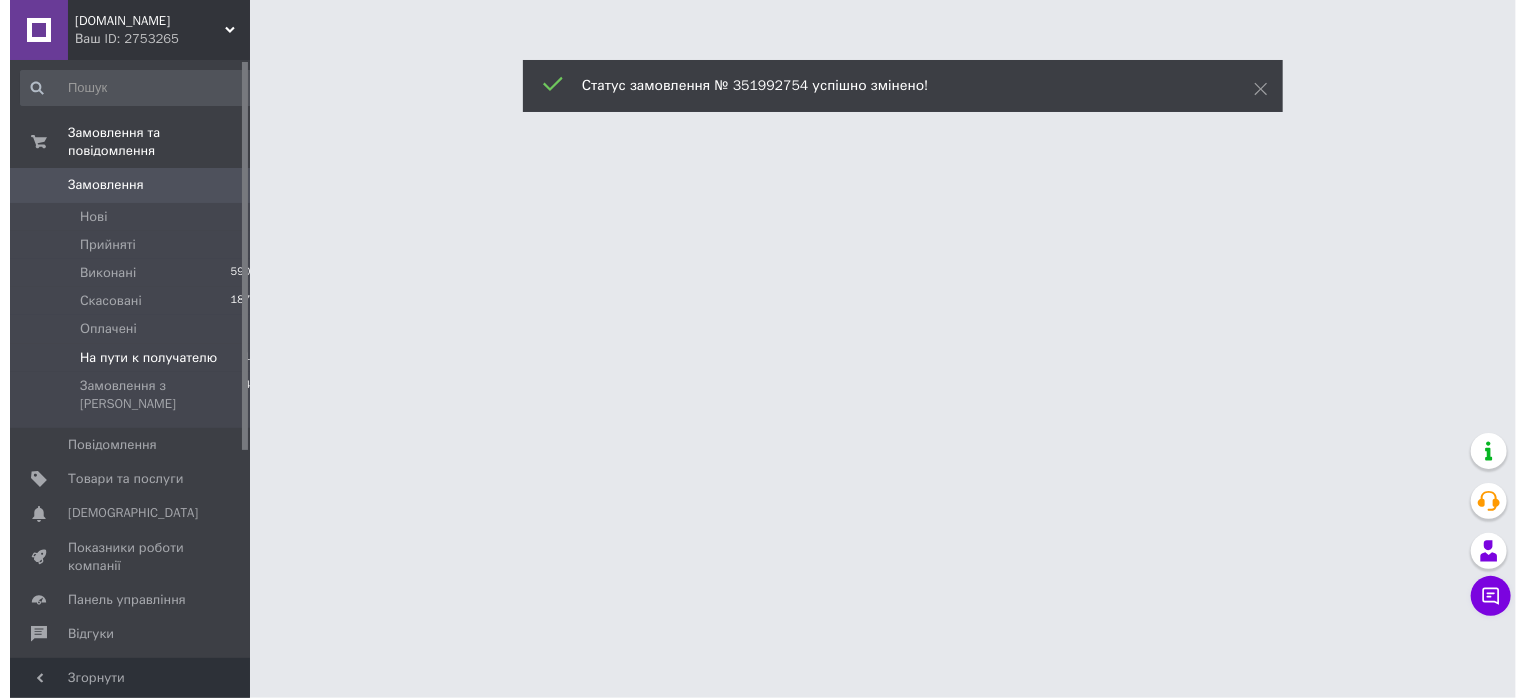 scroll, scrollTop: 0, scrollLeft: 0, axis: both 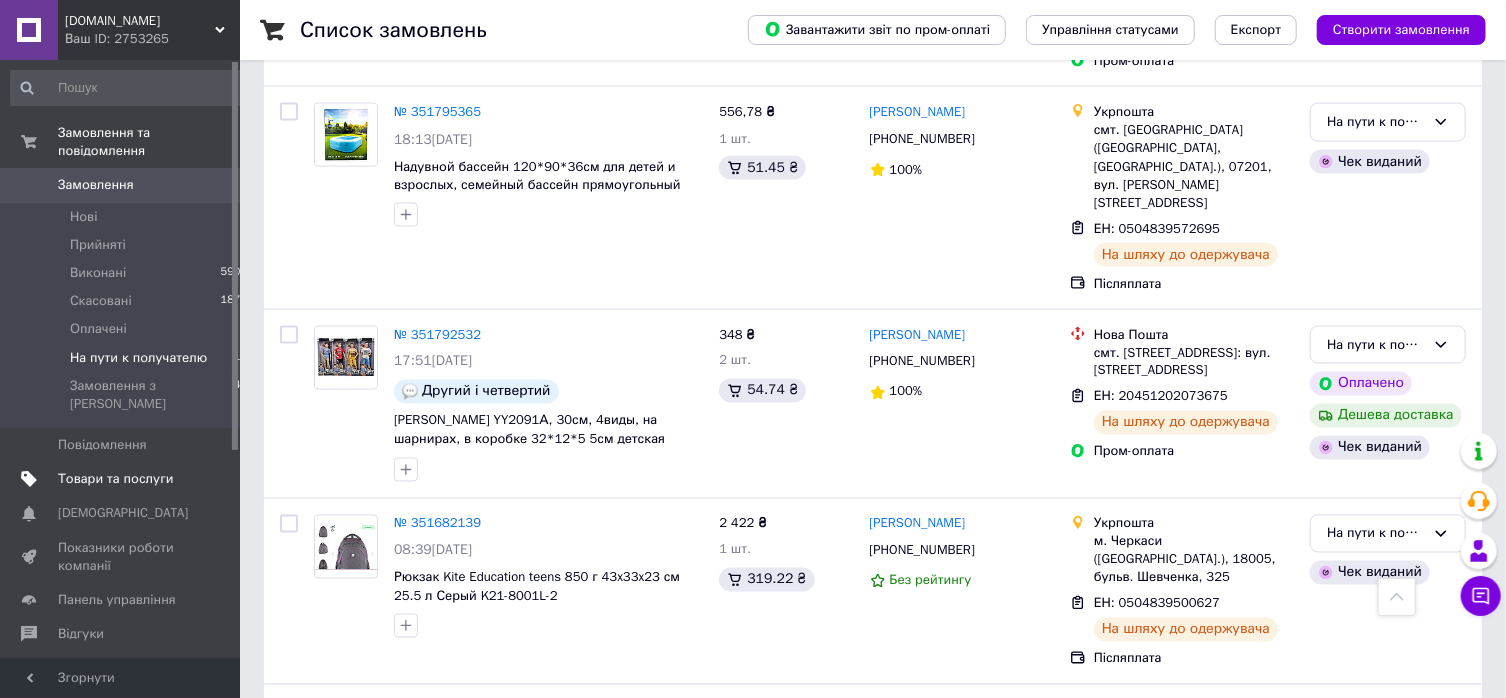 click on "Товари та послуги" at bounding box center [121, 479] 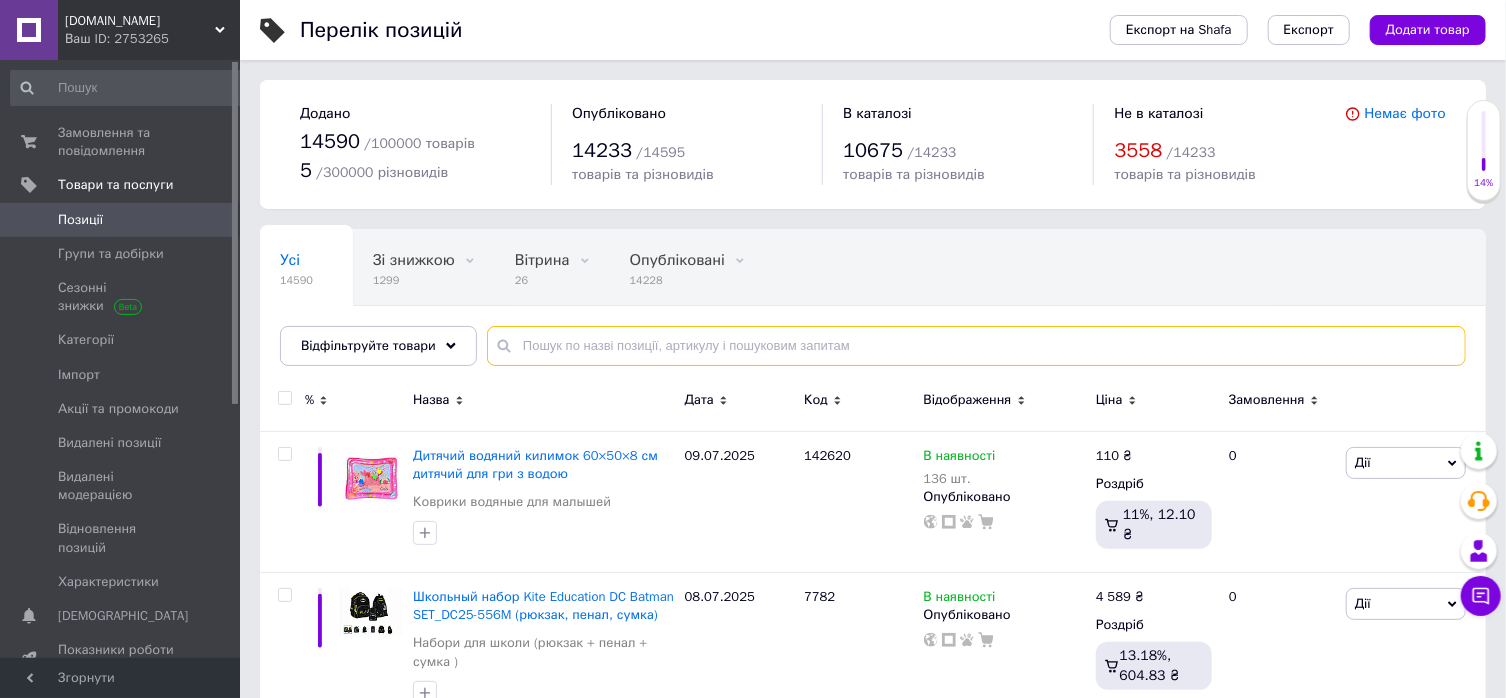 click at bounding box center [976, 346] 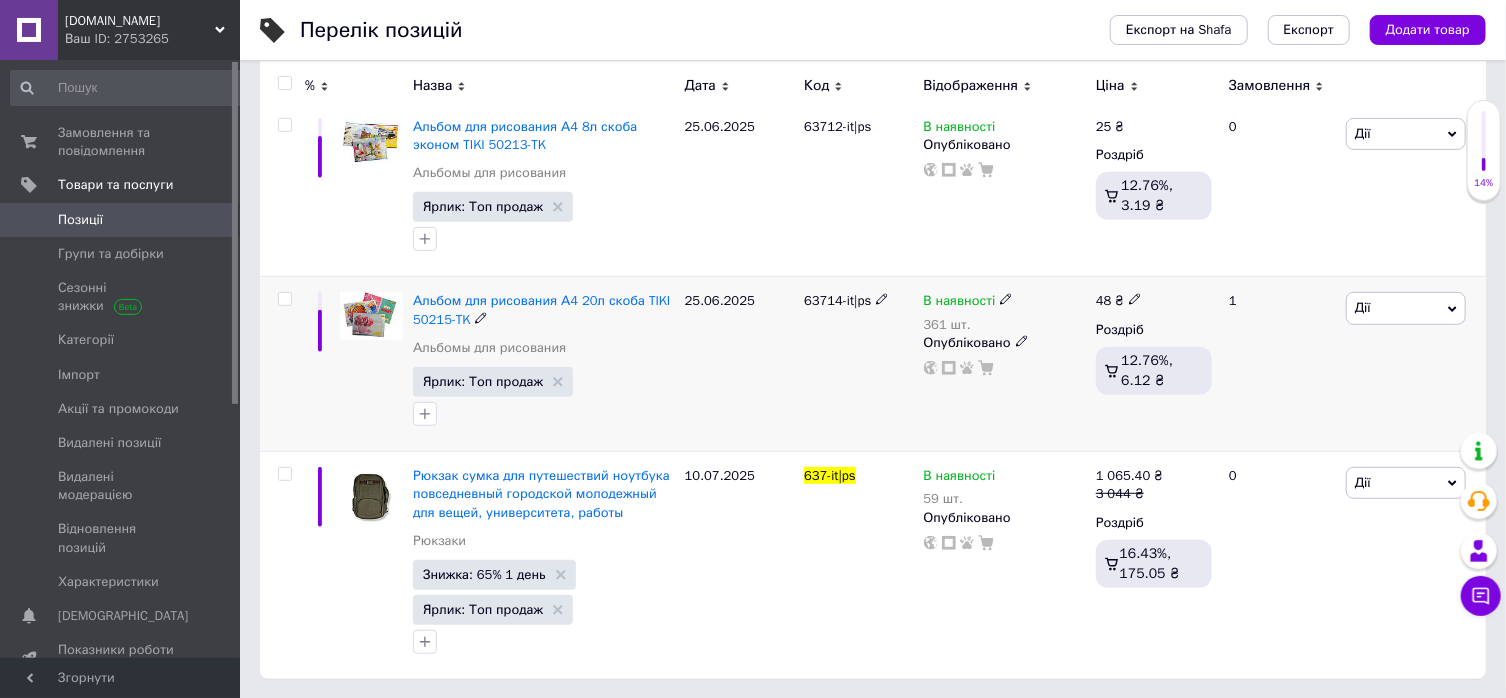 scroll, scrollTop: 330, scrollLeft: 0, axis: vertical 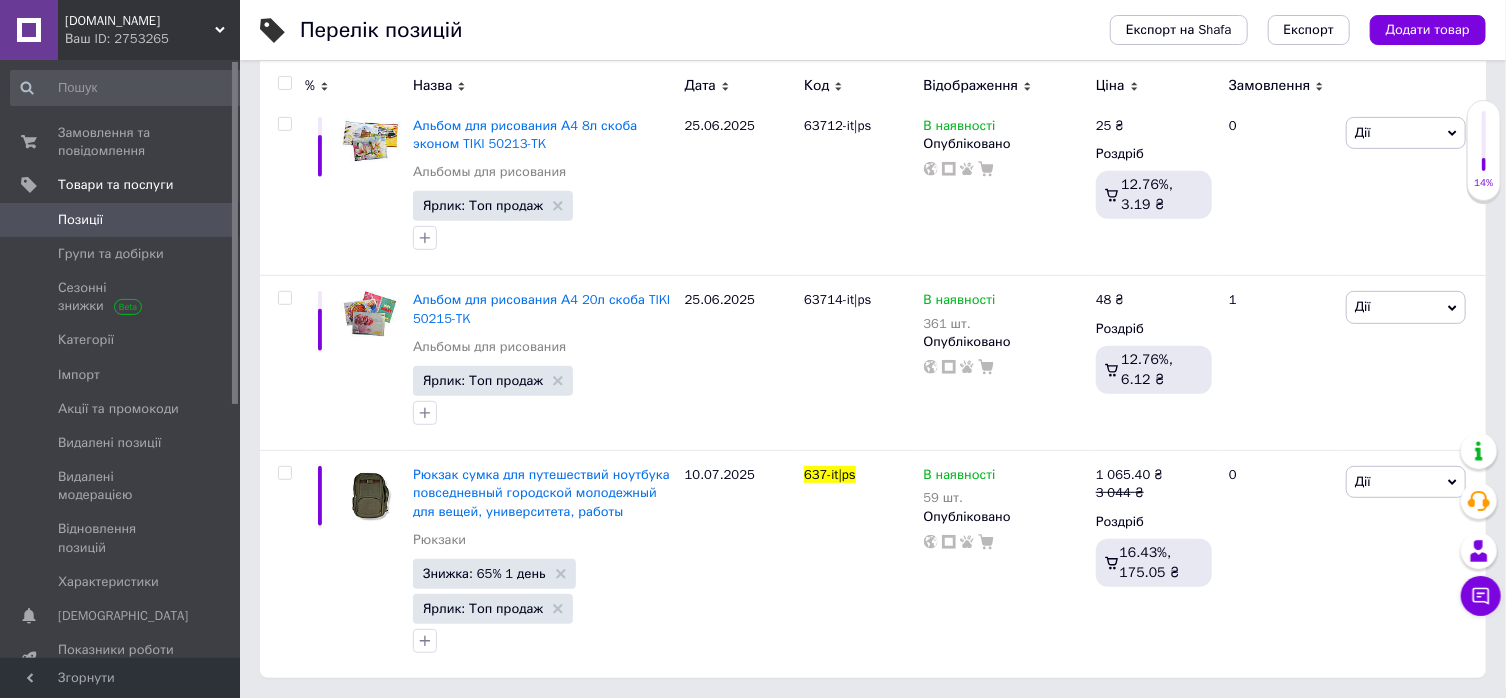 type on "637-it|ps" 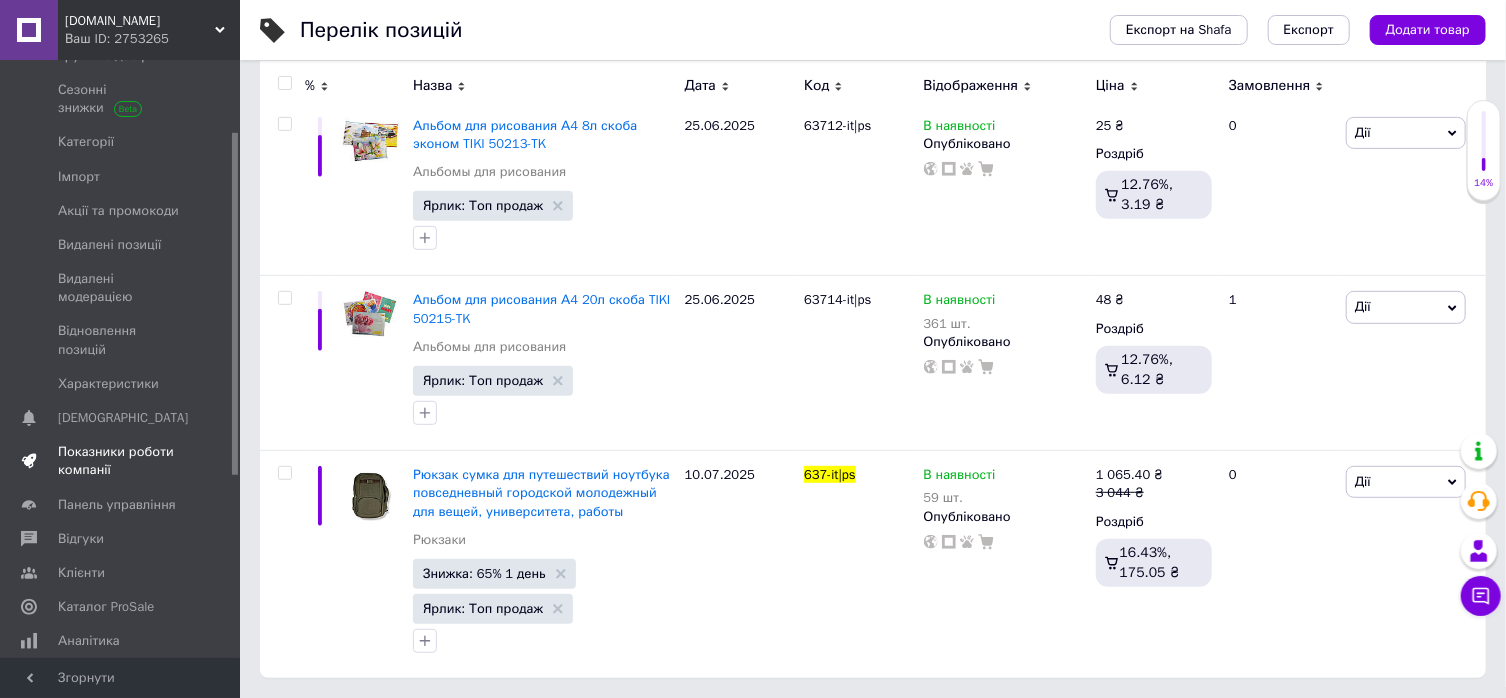 scroll, scrollTop: 214, scrollLeft: 0, axis: vertical 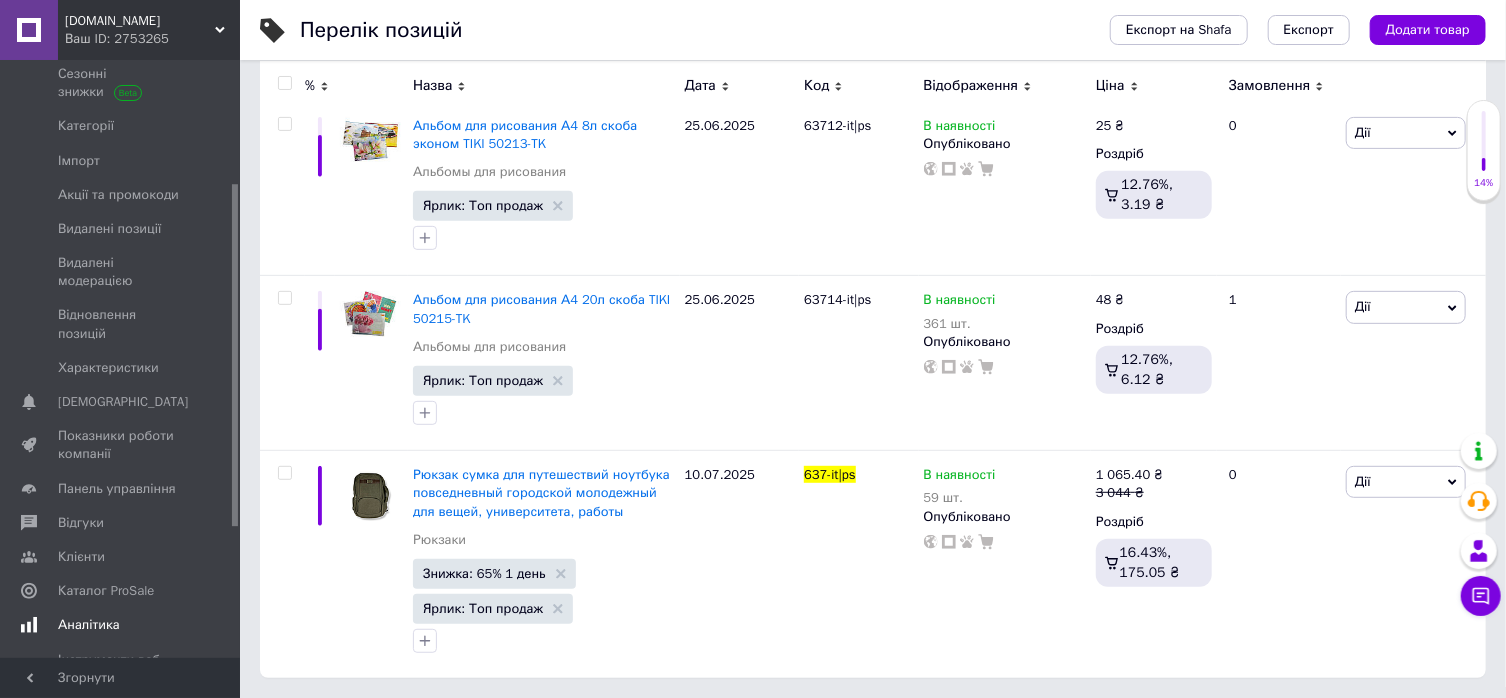 click on "Аналітика" at bounding box center (89, 625) 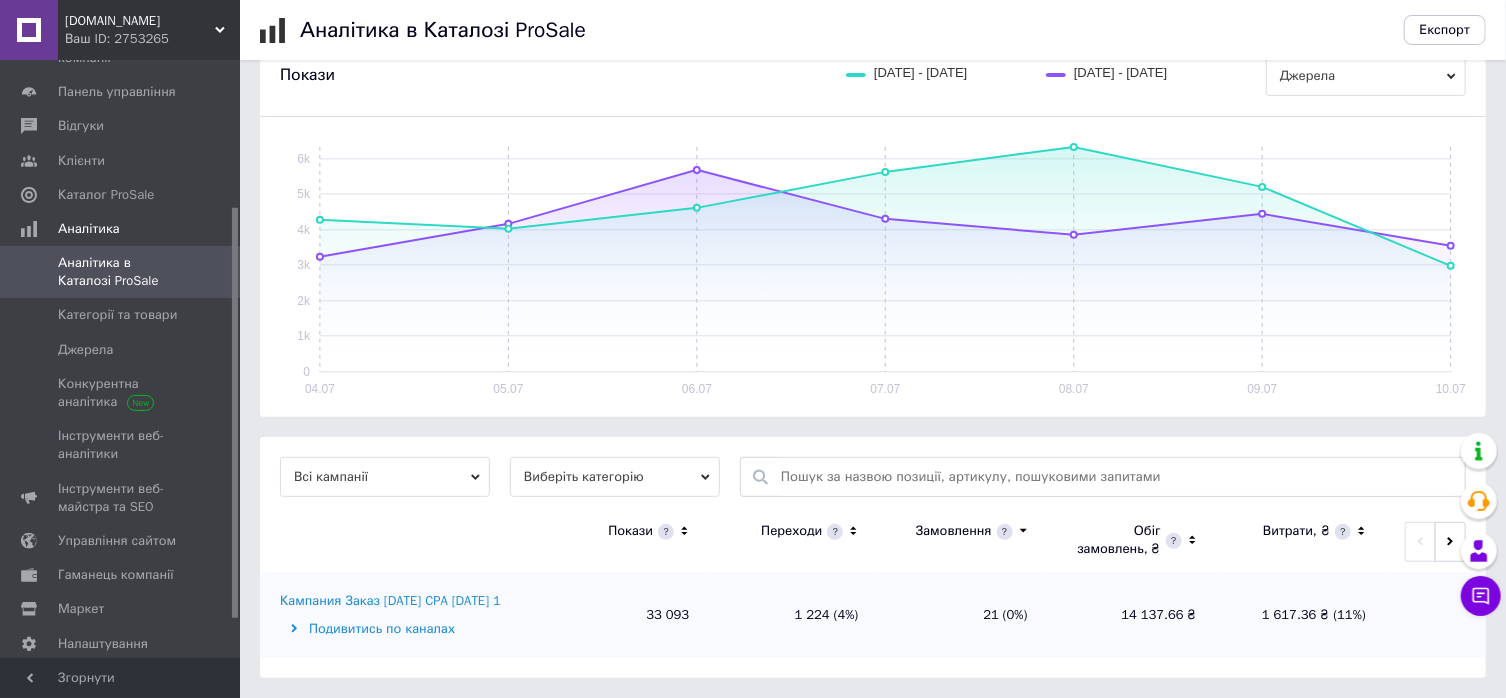 scroll, scrollTop: 0, scrollLeft: 0, axis: both 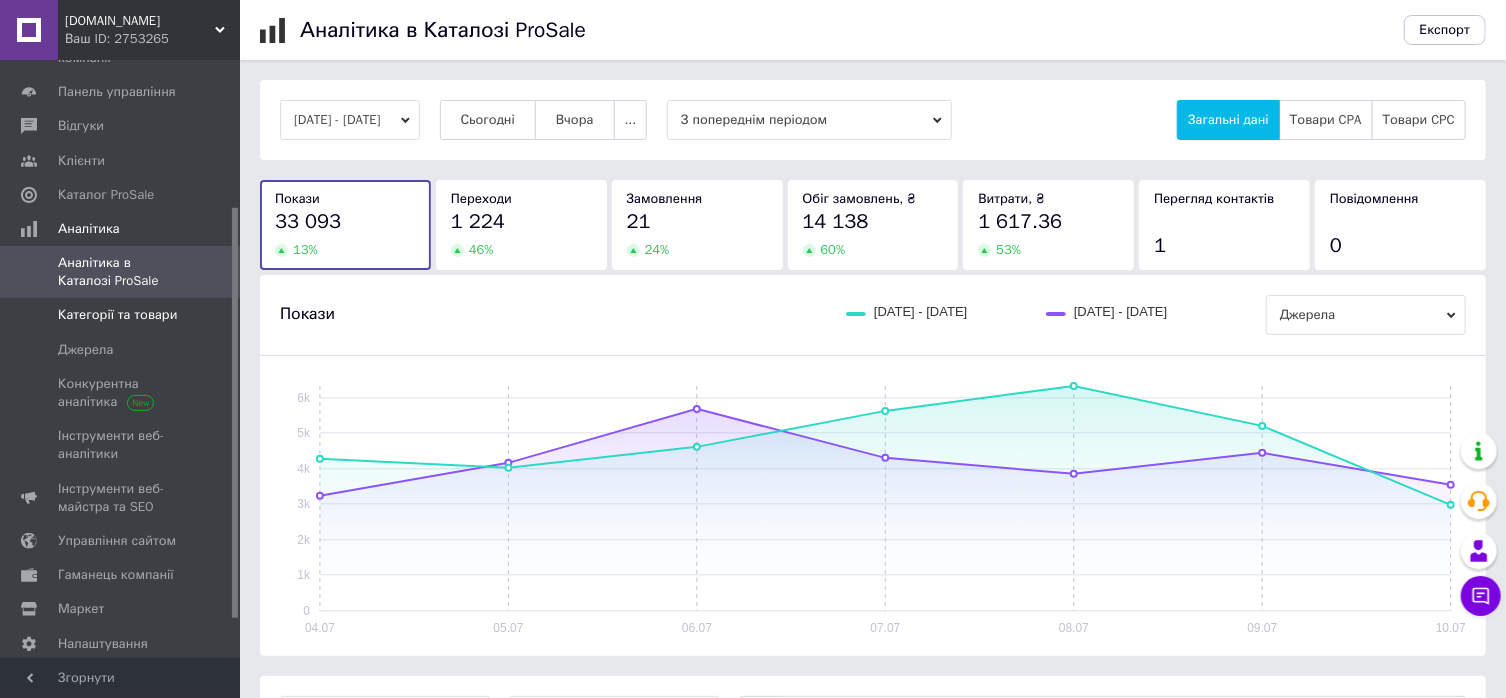 click on "Категорії та товари" at bounding box center [121, 315] 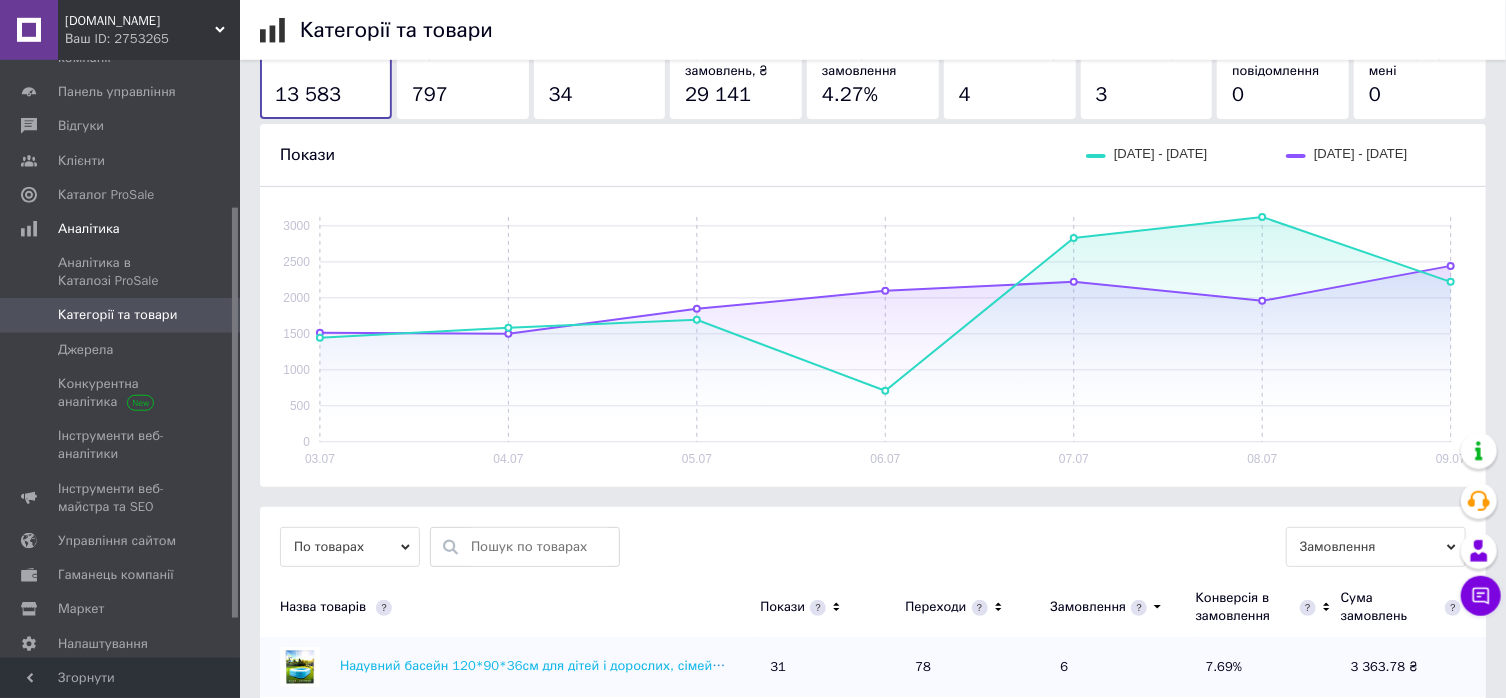 scroll, scrollTop: 214, scrollLeft: 0, axis: vertical 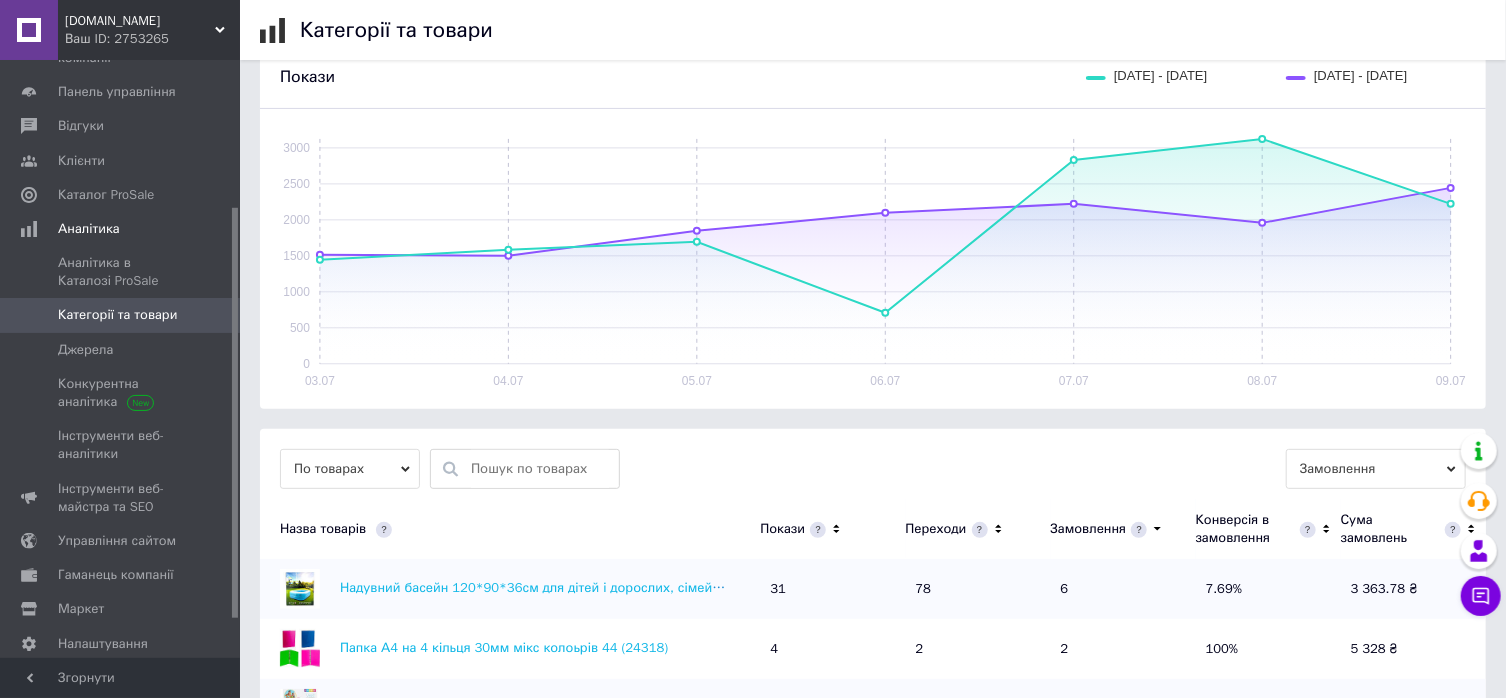 click at bounding box center [540, 469] 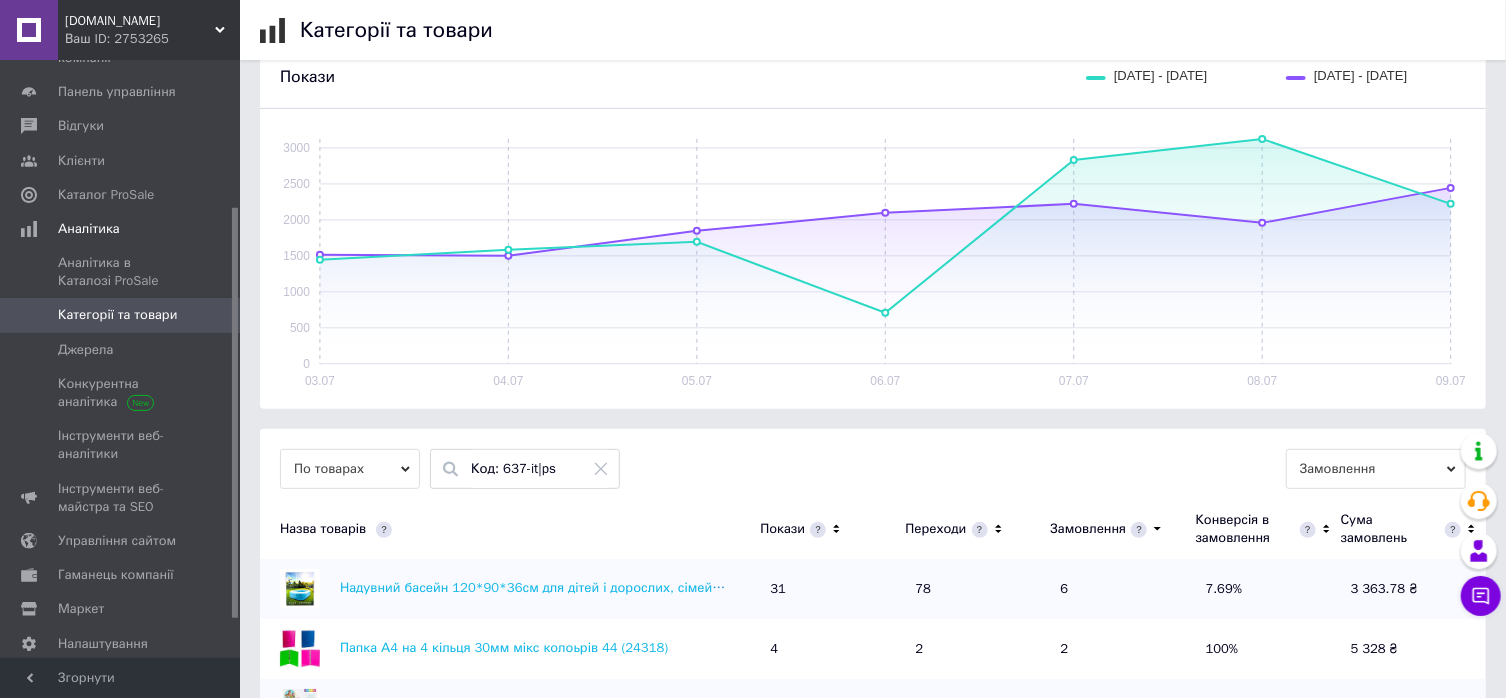 click on "Код: 637-it|ps" at bounding box center (540, 469) 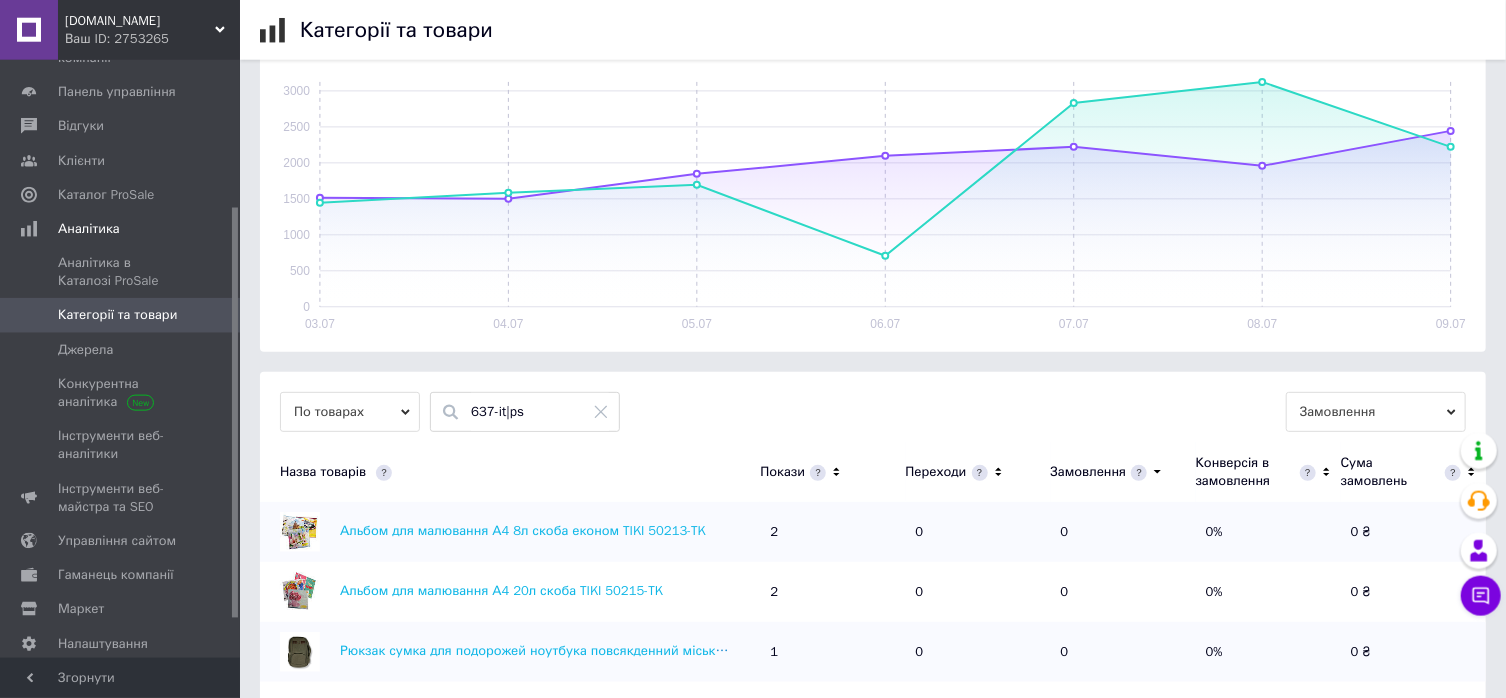 scroll, scrollTop: 302, scrollLeft: 0, axis: vertical 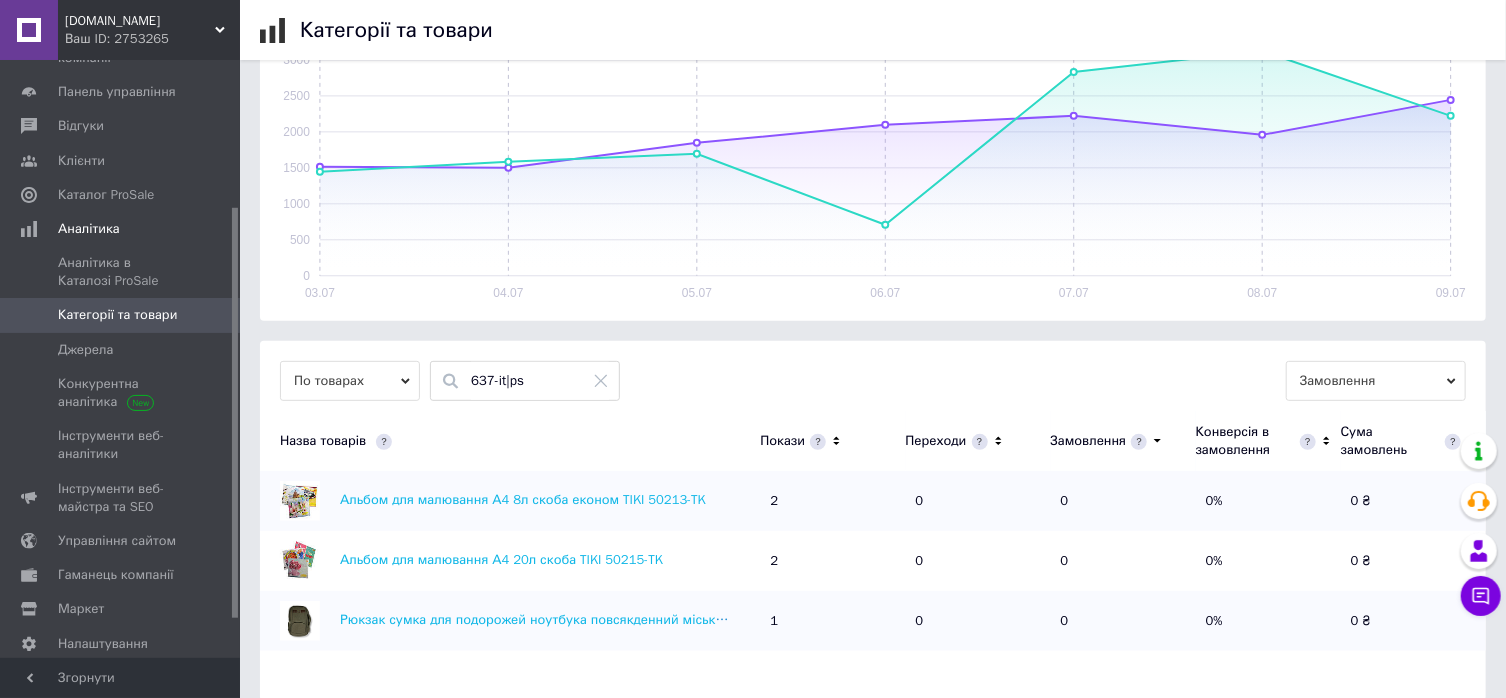 drag, startPoint x: 536, startPoint y: 385, endPoint x: 456, endPoint y: 394, distance: 80.50466 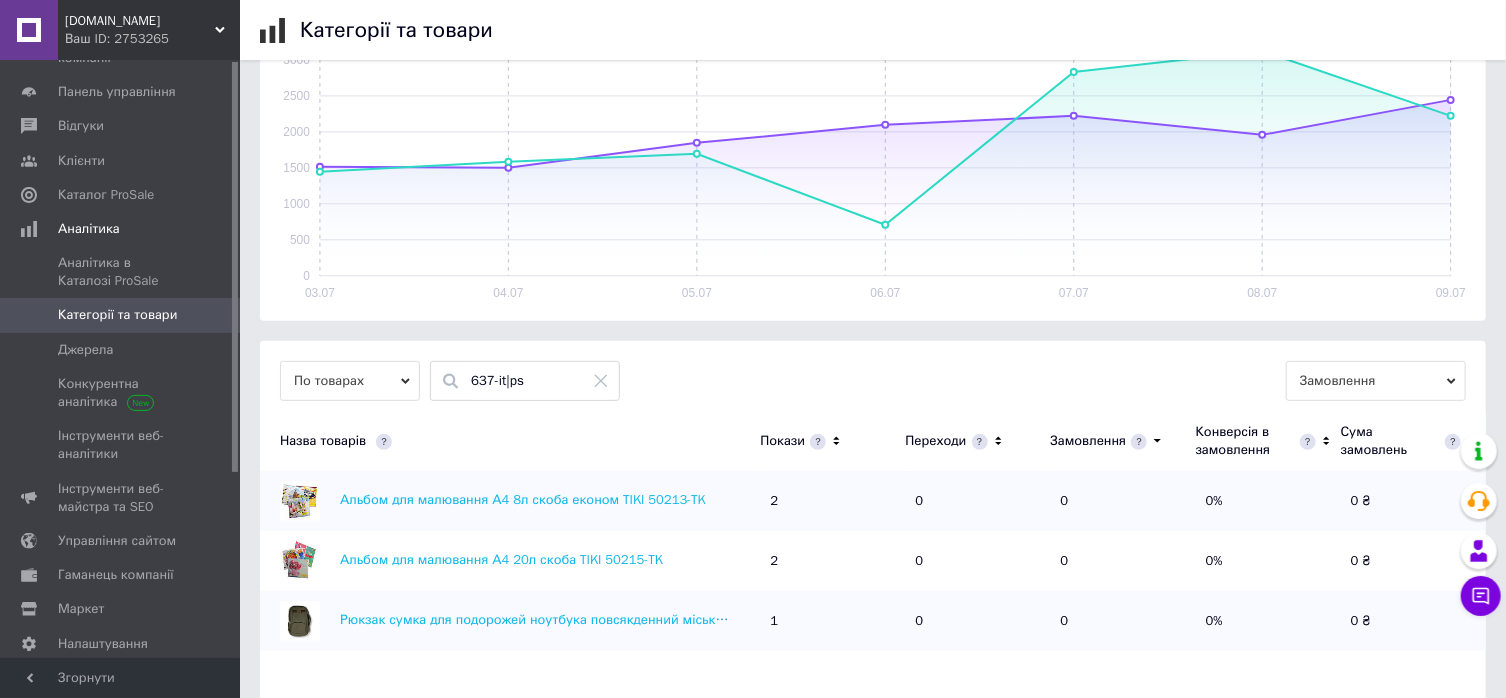 scroll, scrollTop: 0, scrollLeft: 0, axis: both 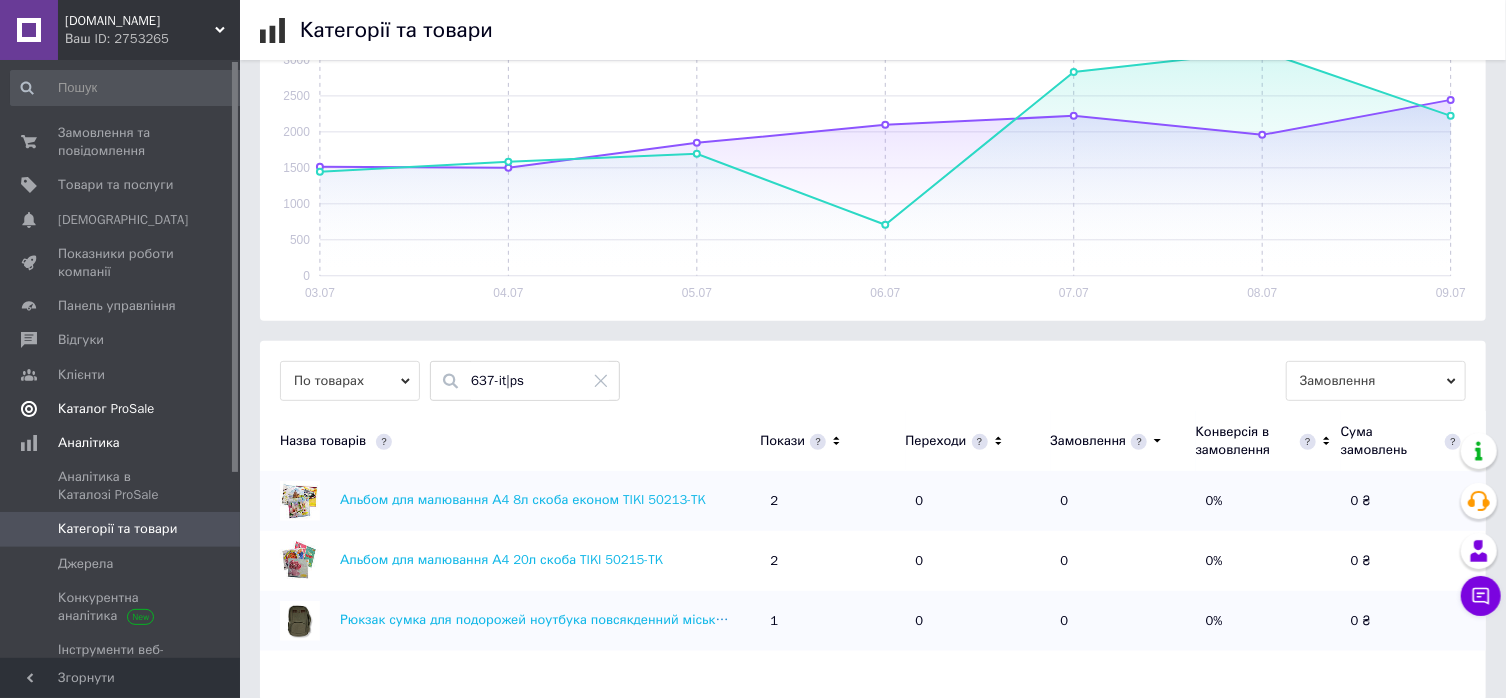 type on "637-it|ps" 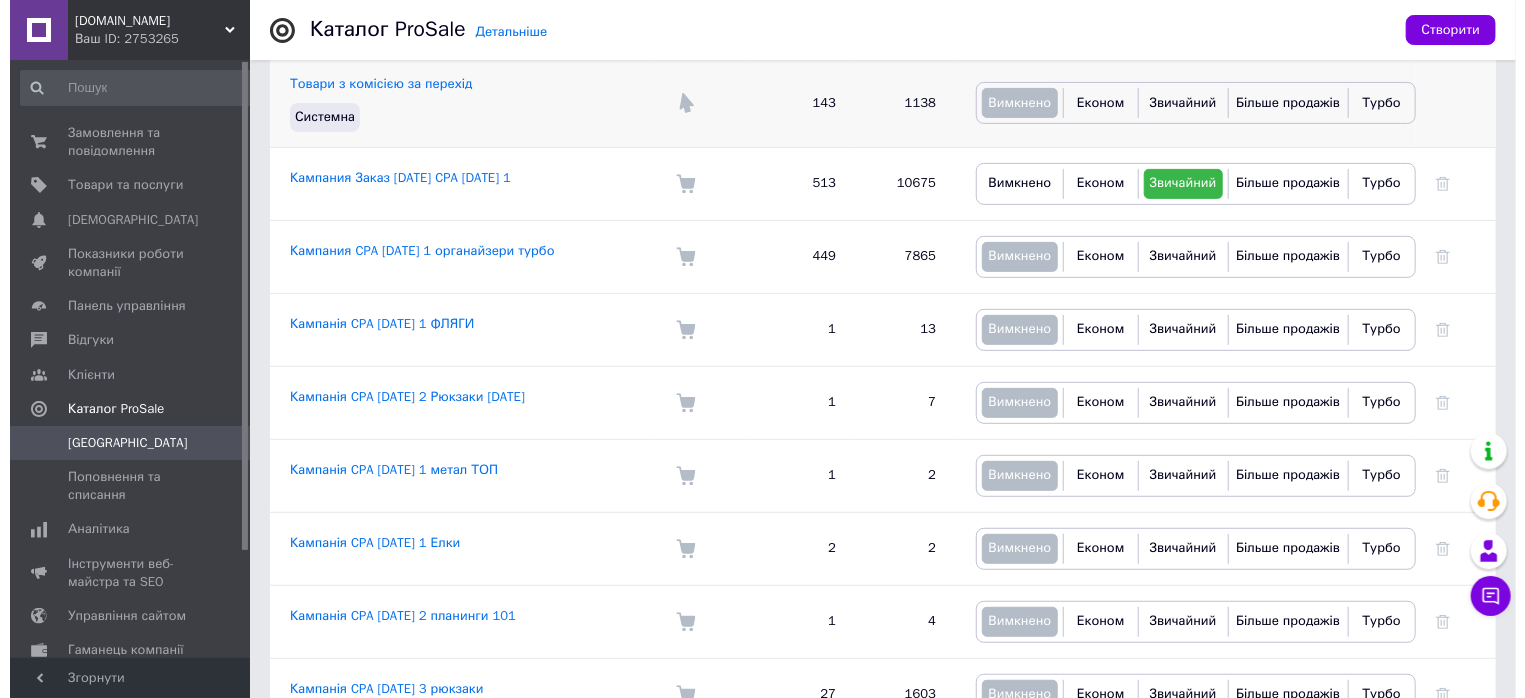 scroll, scrollTop: 0, scrollLeft: 0, axis: both 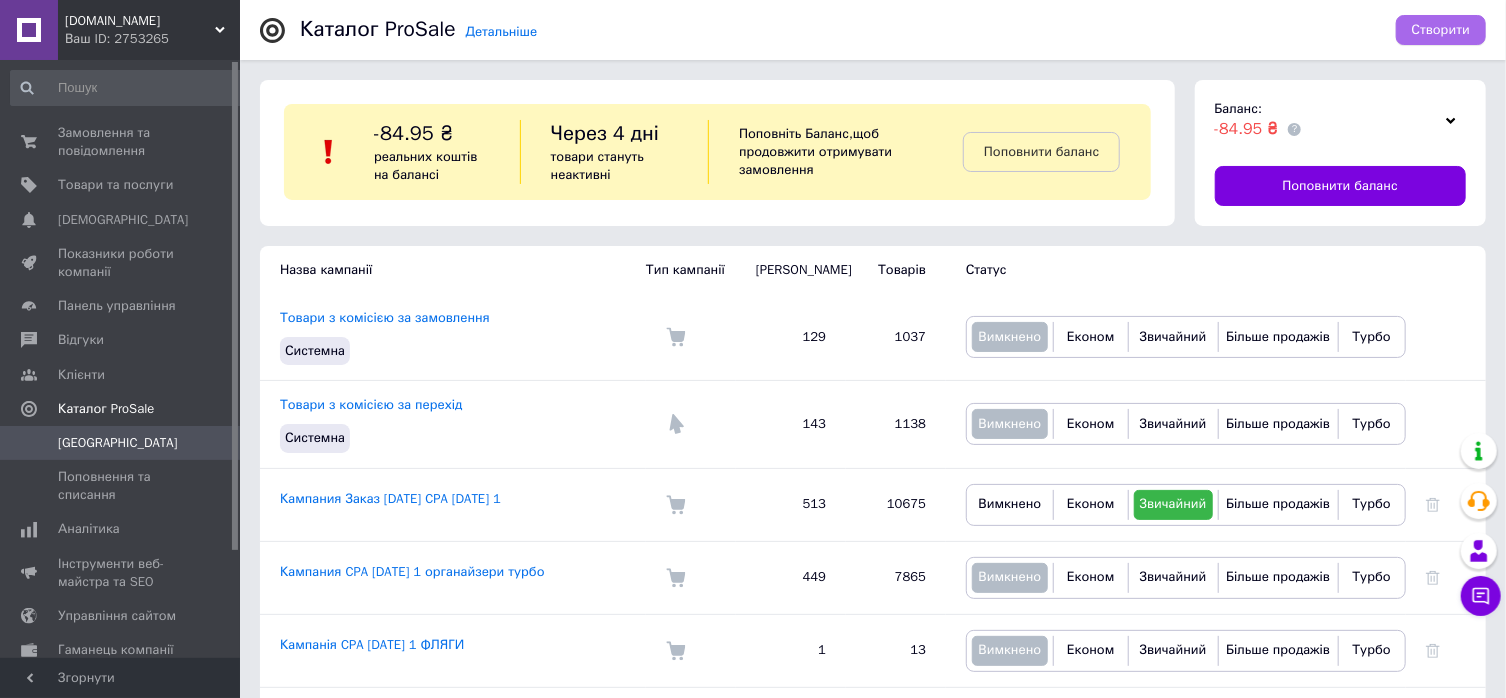 click on "Створити" at bounding box center [1441, 30] 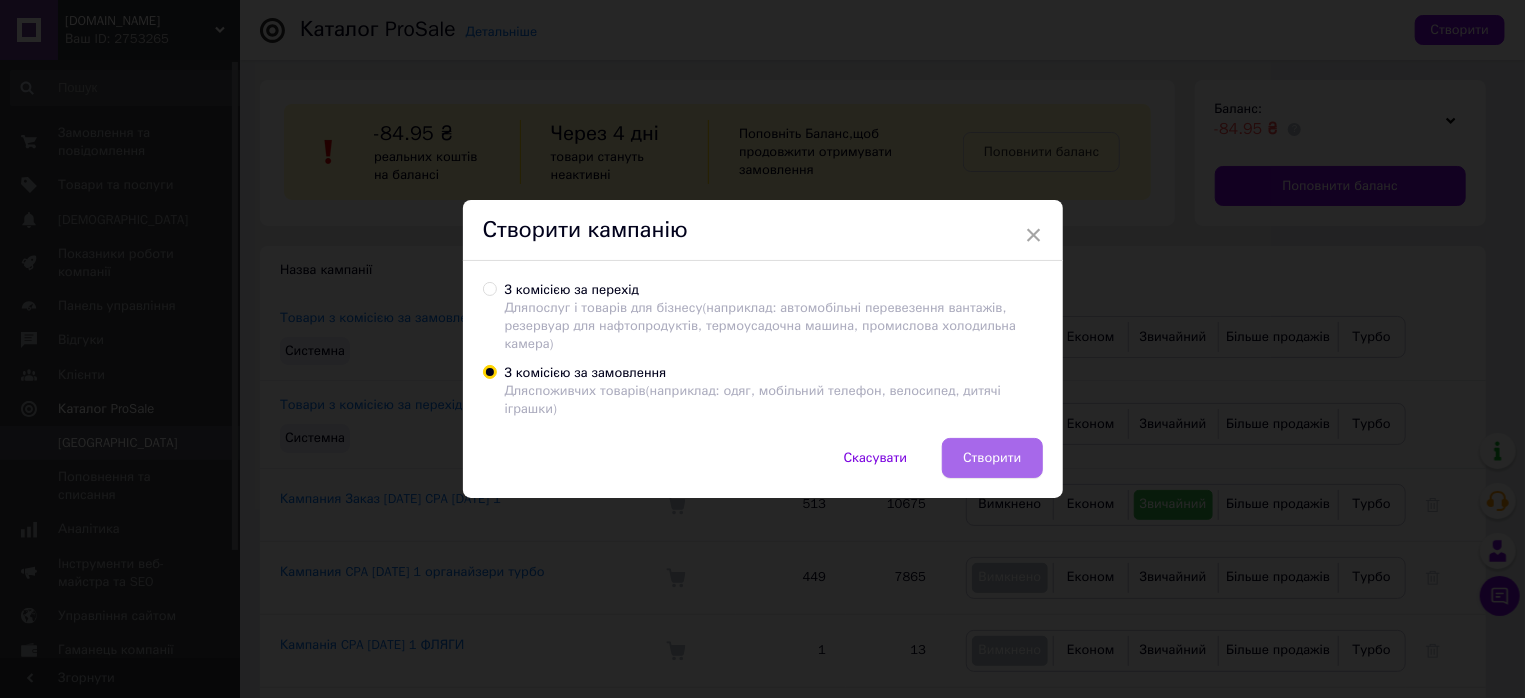 click on "Створити" at bounding box center (992, 458) 